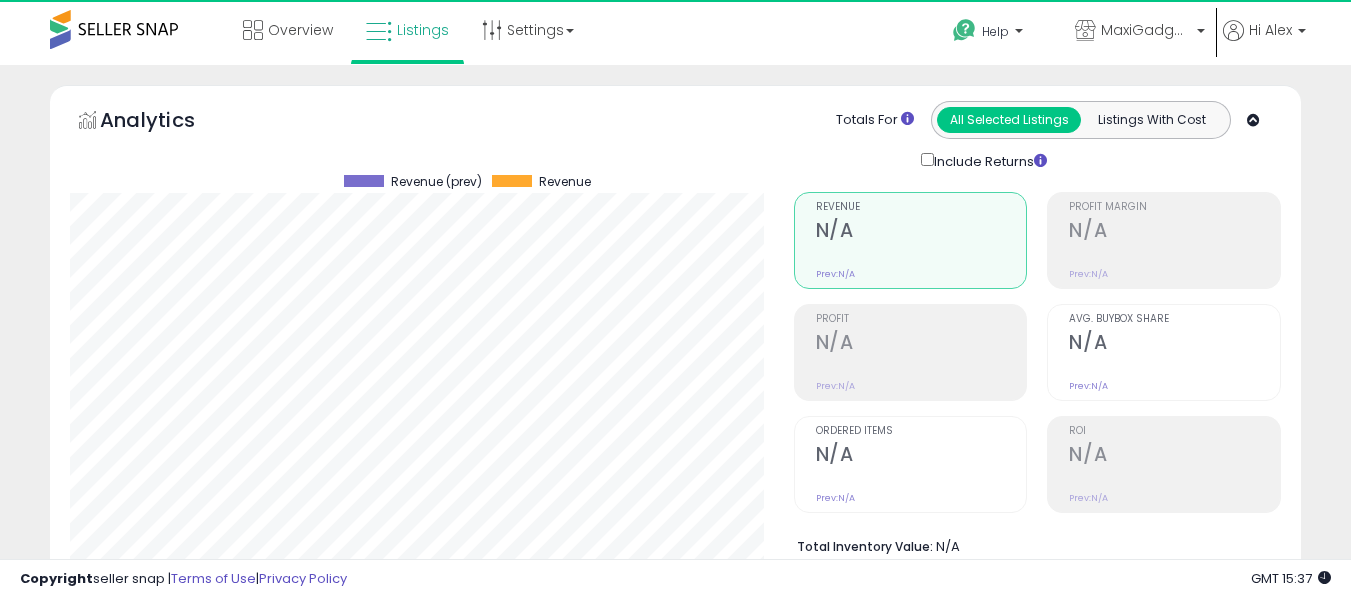 select on "**" 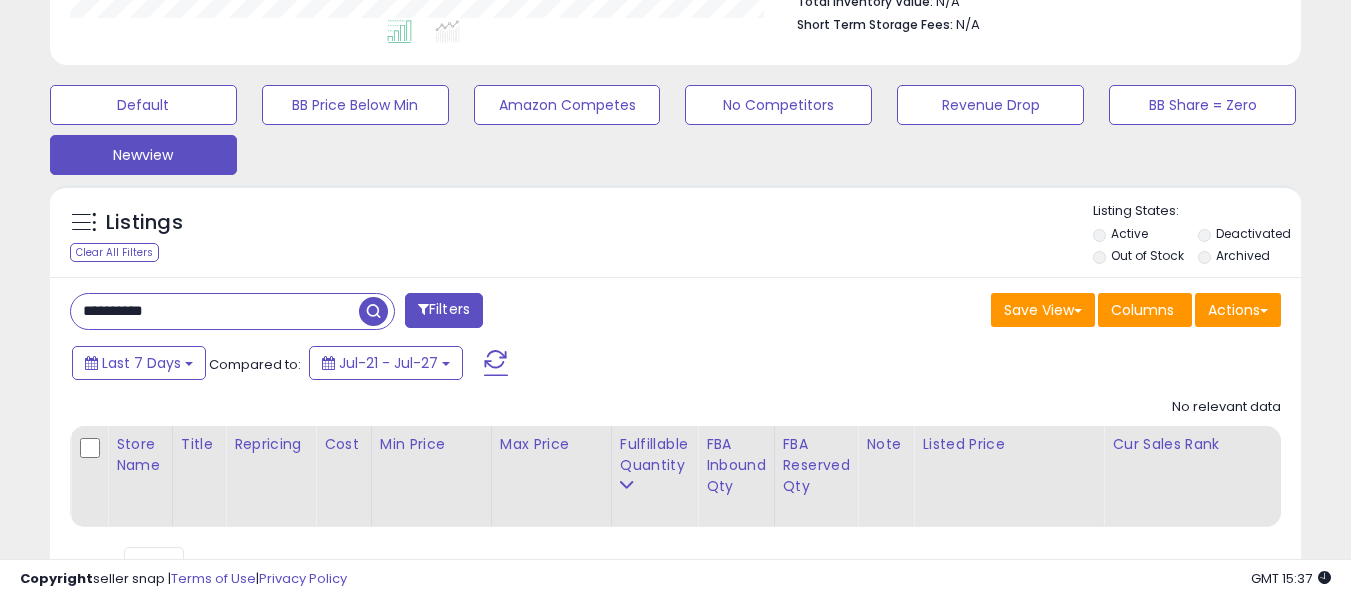 scroll, scrollTop: 642, scrollLeft: 0, axis: vertical 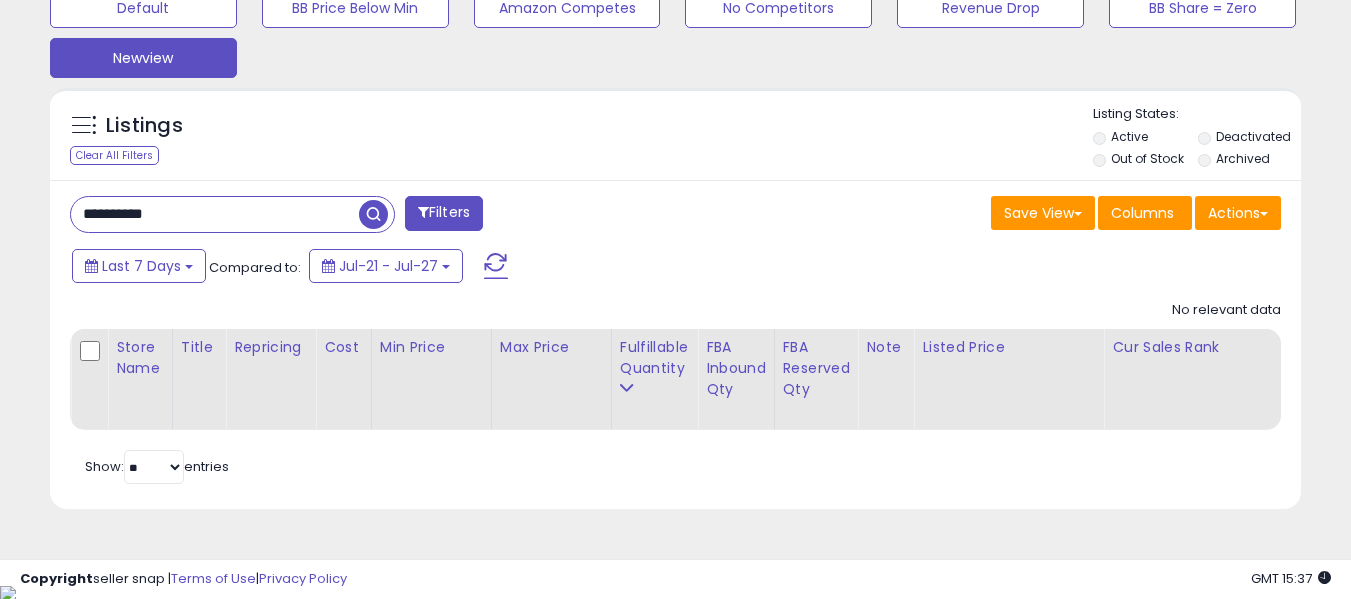 drag, startPoint x: 246, startPoint y: 213, endPoint x: 0, endPoint y: 186, distance: 247.47726 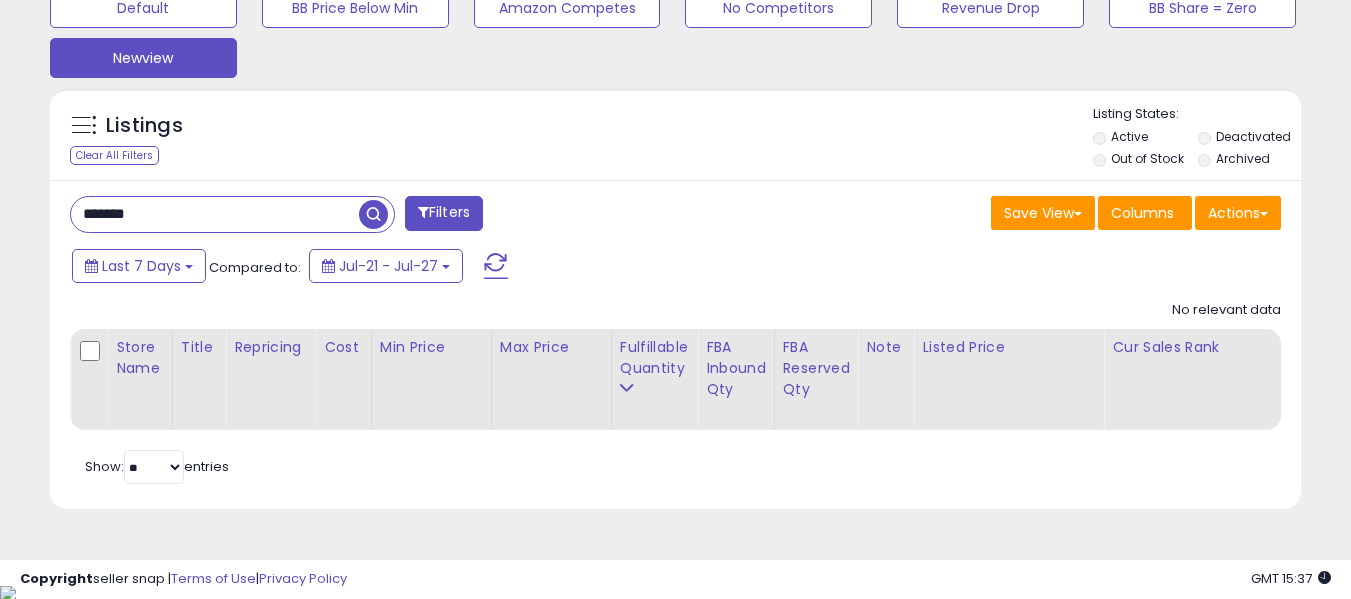click at bounding box center (373, 214) 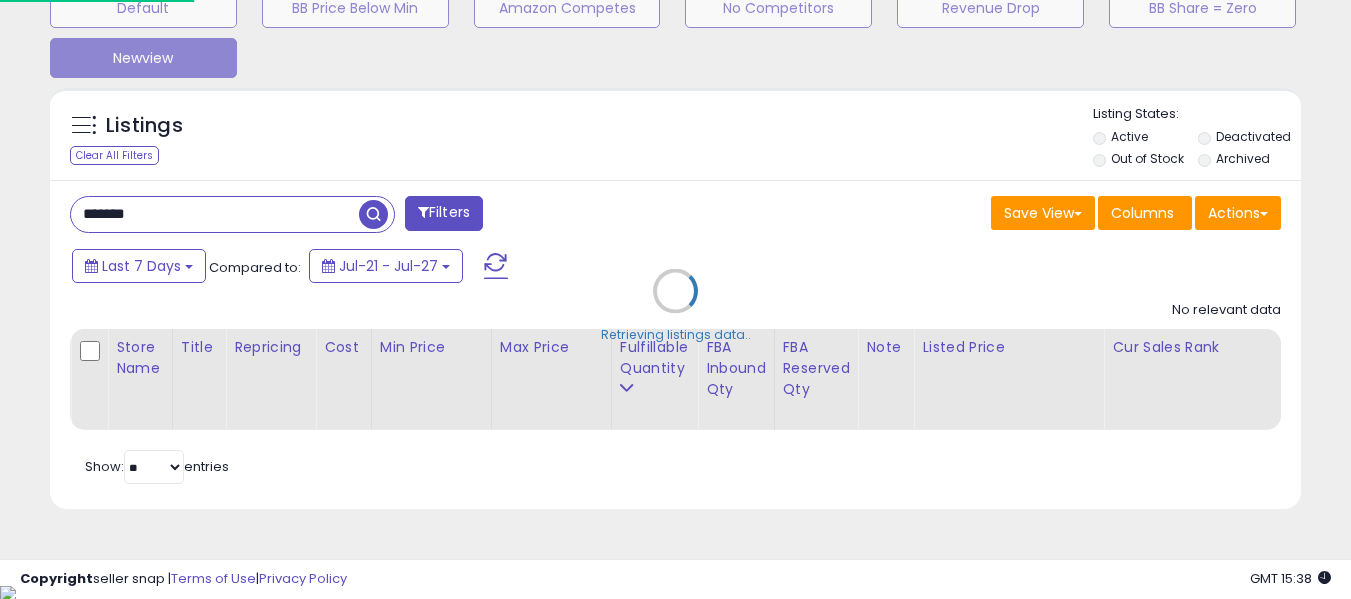 scroll, scrollTop: 999590, scrollLeft: 999267, axis: both 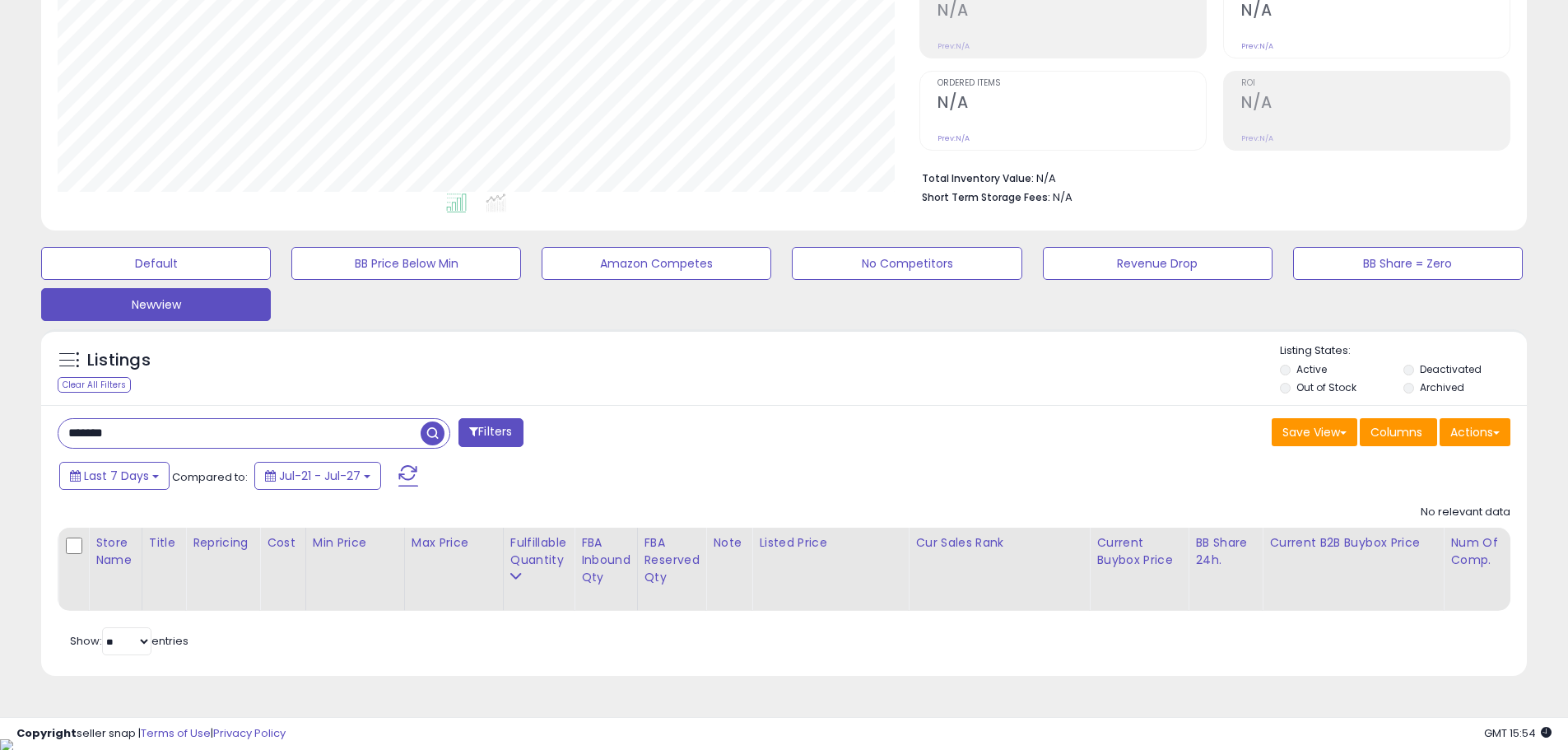 drag, startPoint x: 48, startPoint y: 436, endPoint x: 0, endPoint y: 424, distance: 49.477268 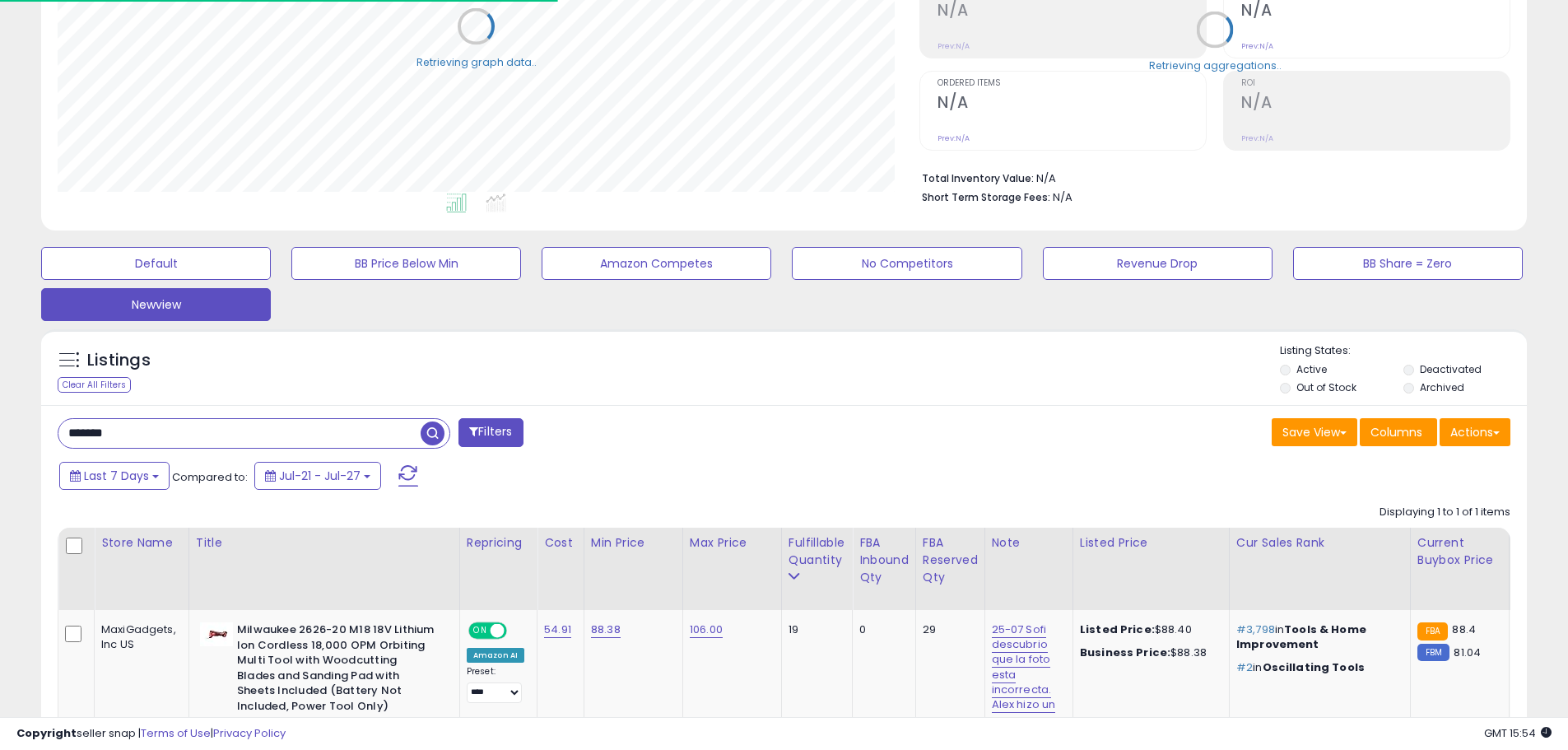 scroll, scrollTop: 338, scrollLeft: 862, axis: both 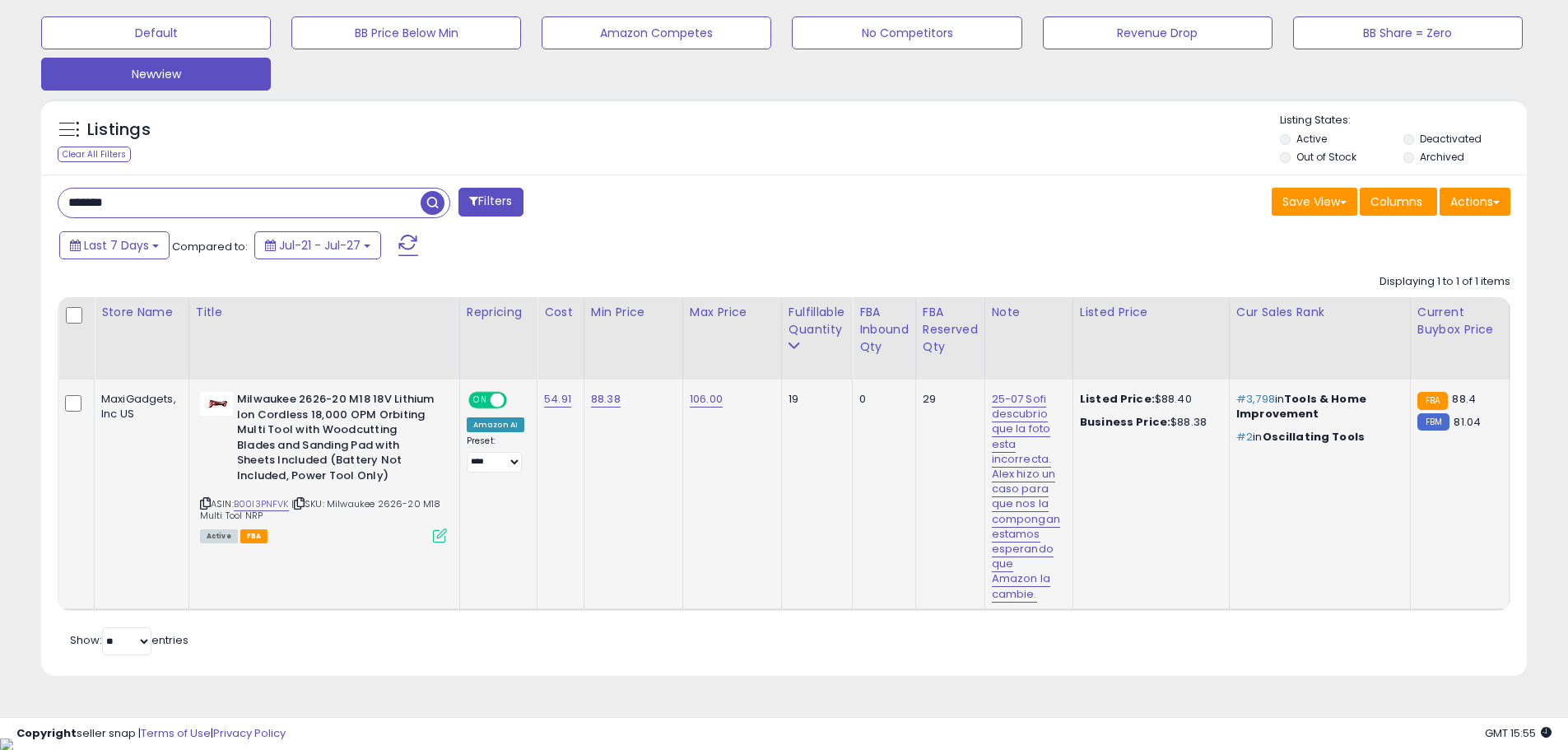click at bounding box center [205, 503] 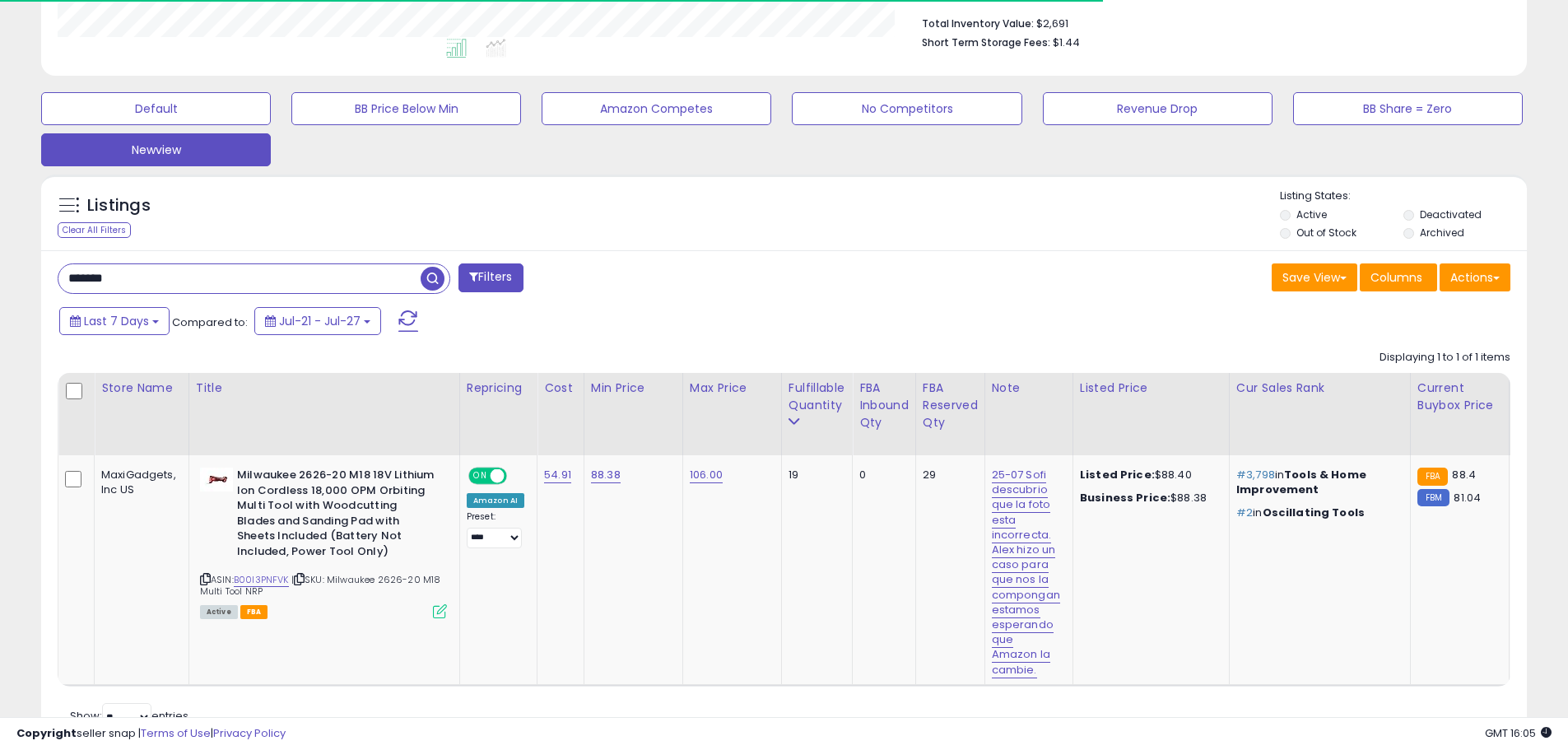scroll, scrollTop: 502, scrollLeft: 0, axis: vertical 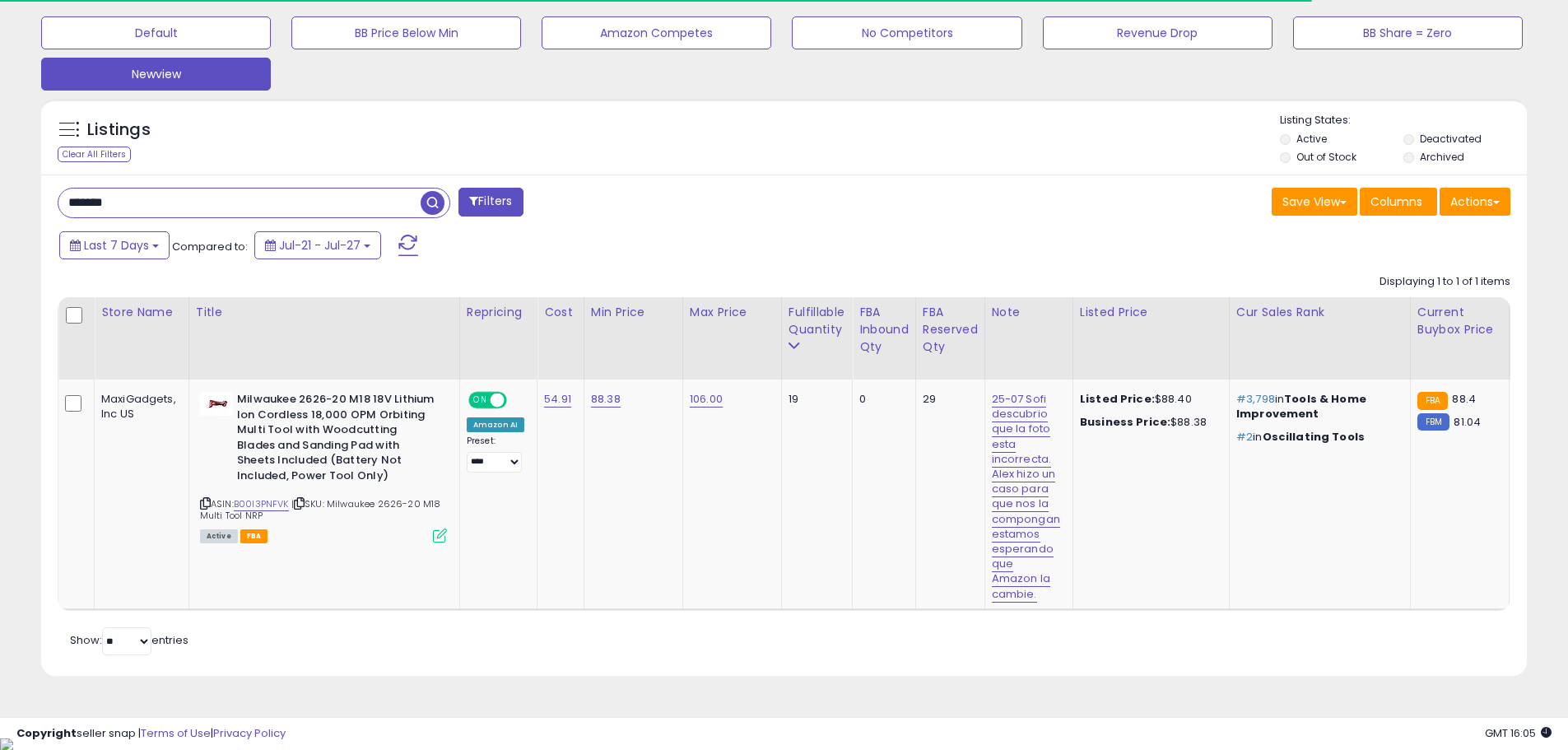 click on "**********" at bounding box center (784, 144) 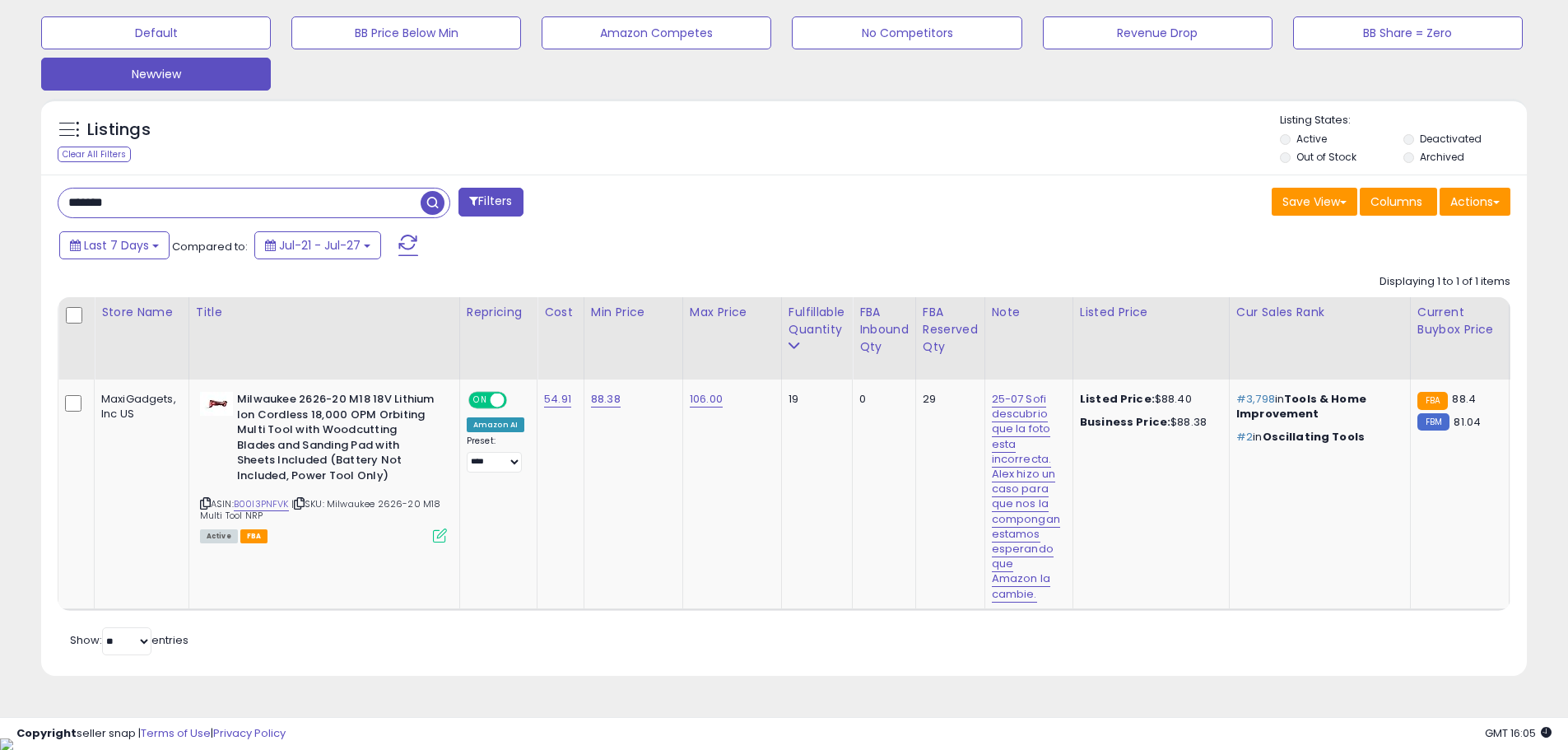 paste 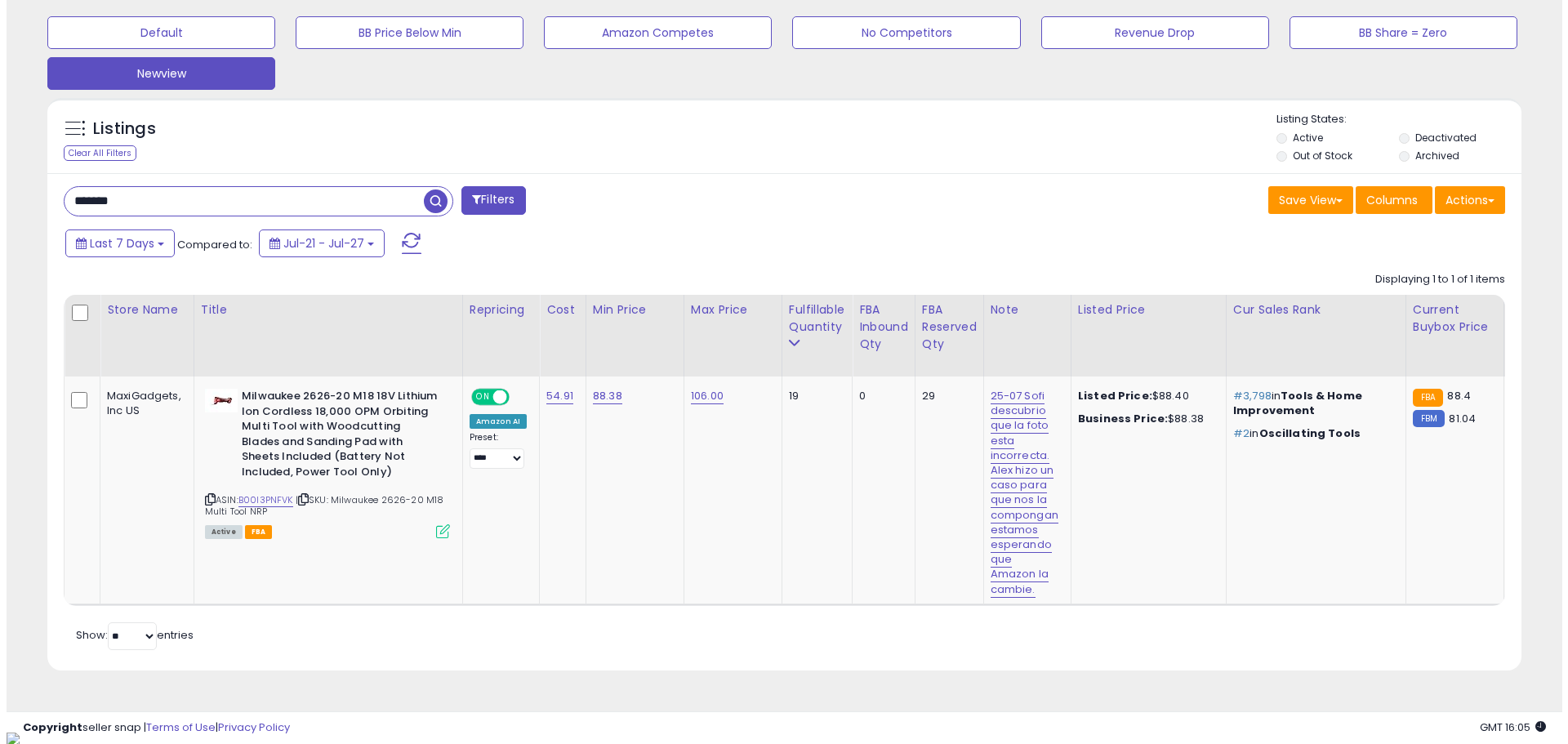 scroll, scrollTop: 270, scrollLeft: 0, axis: vertical 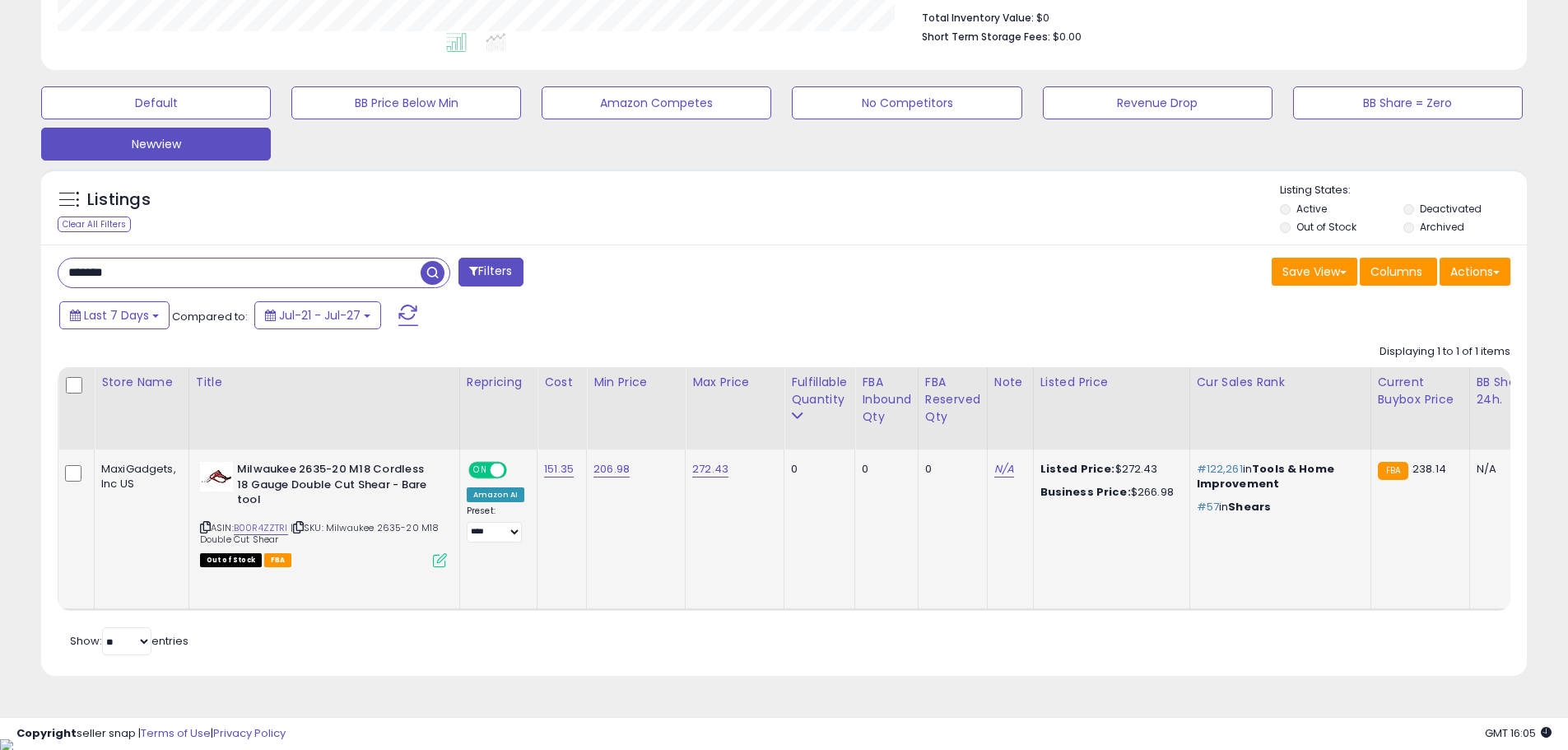 click at bounding box center [205, 527] 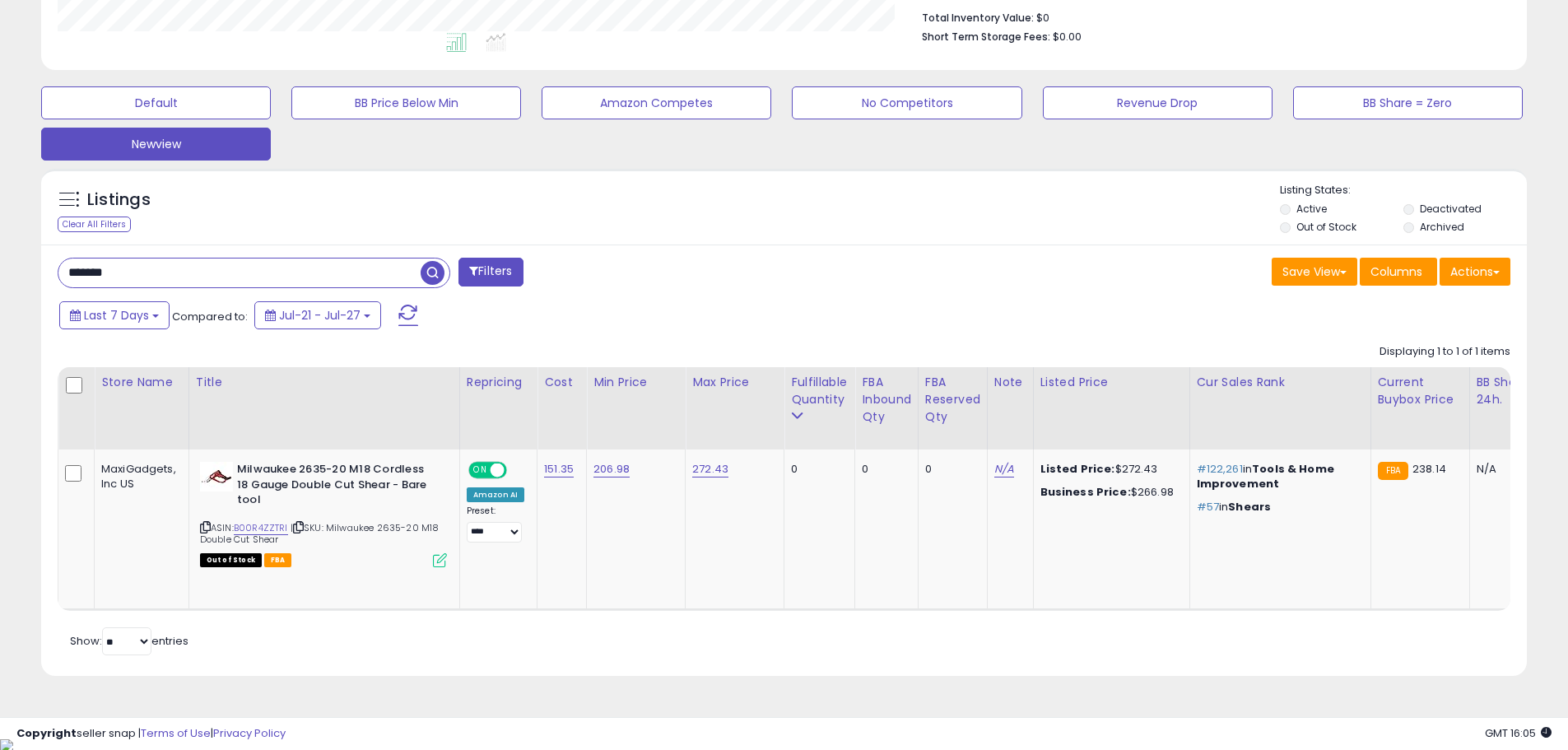 click on "**********" at bounding box center (784, 179) 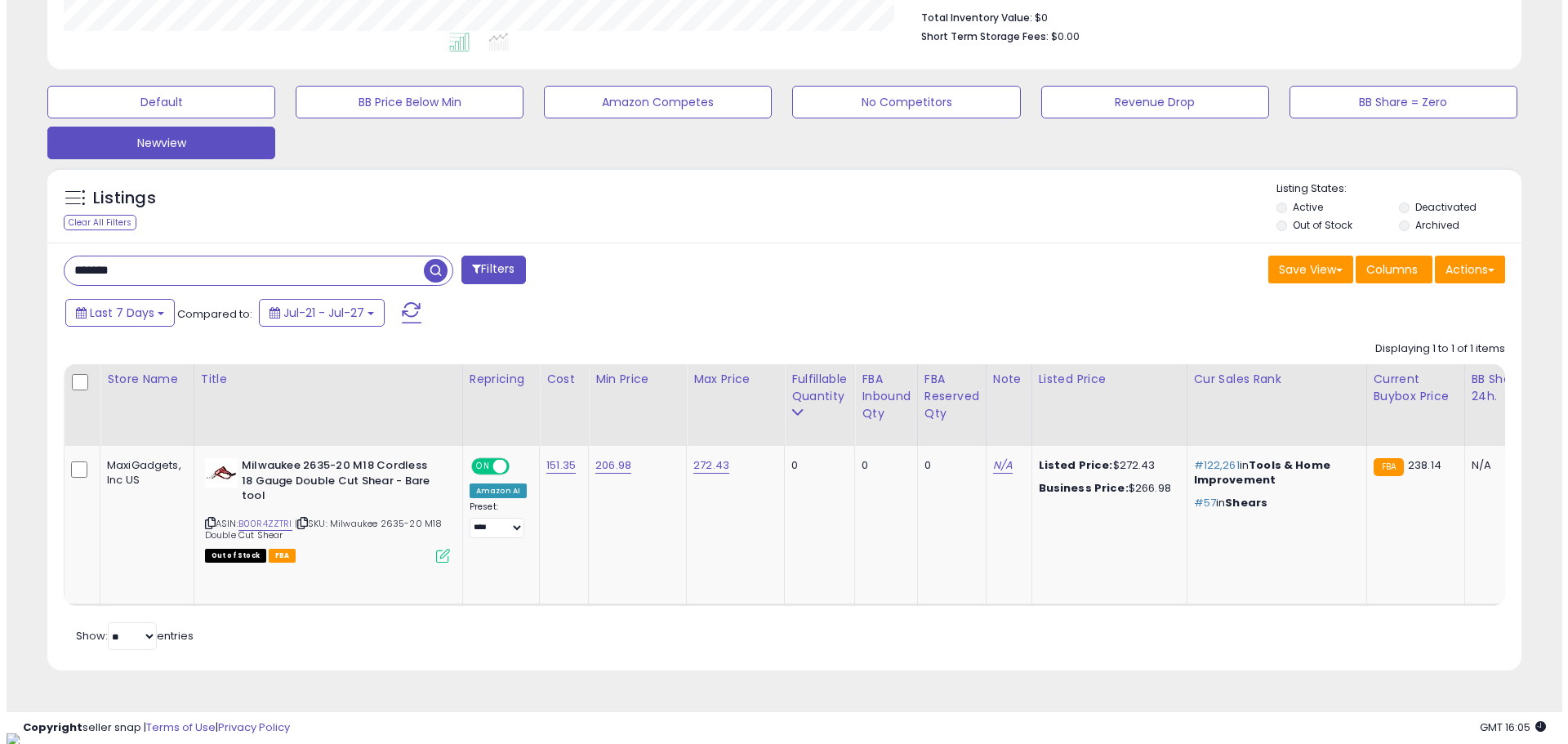 scroll, scrollTop: 270, scrollLeft: 0, axis: vertical 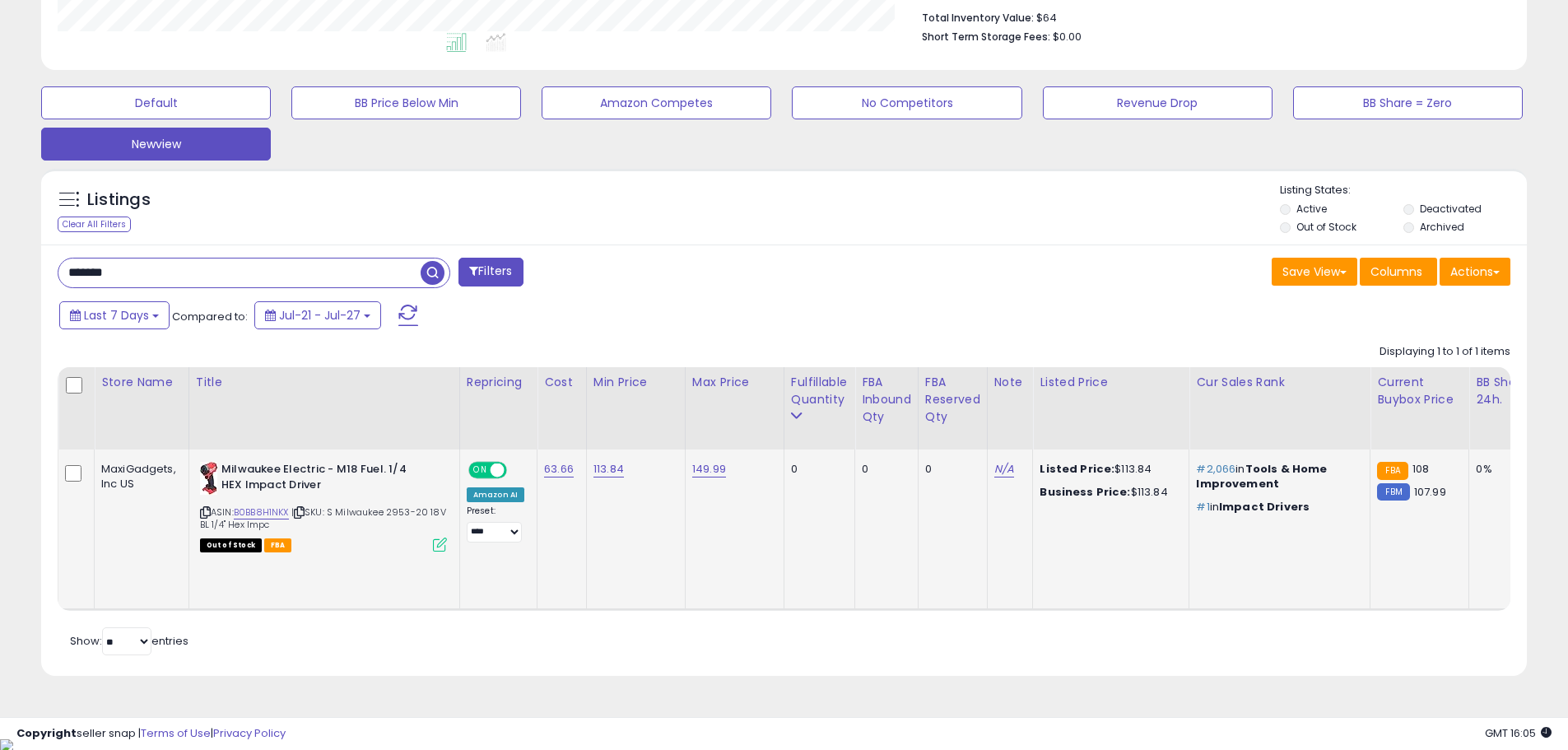 click at bounding box center (205, 512) 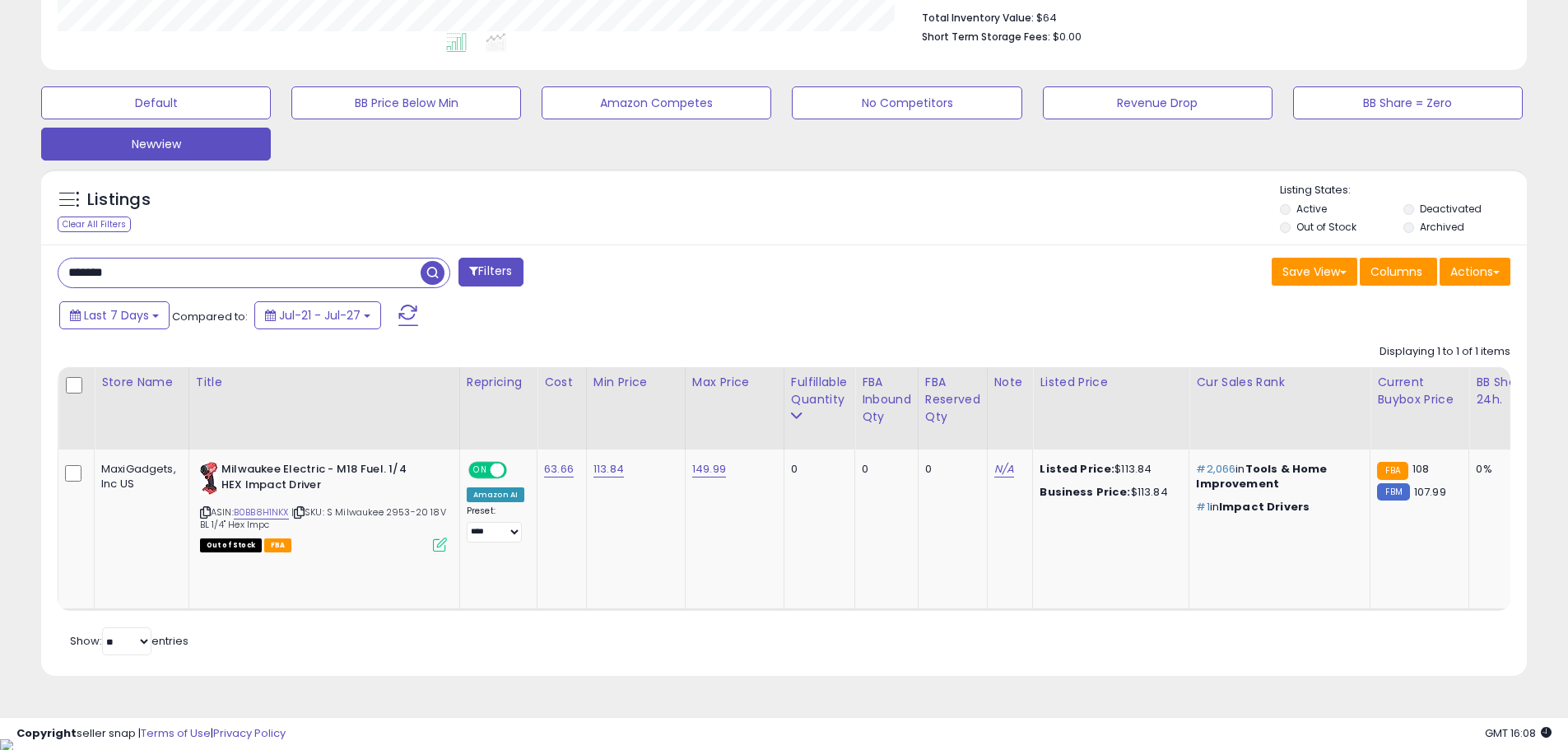 scroll, scrollTop: 0, scrollLeft: 0, axis: both 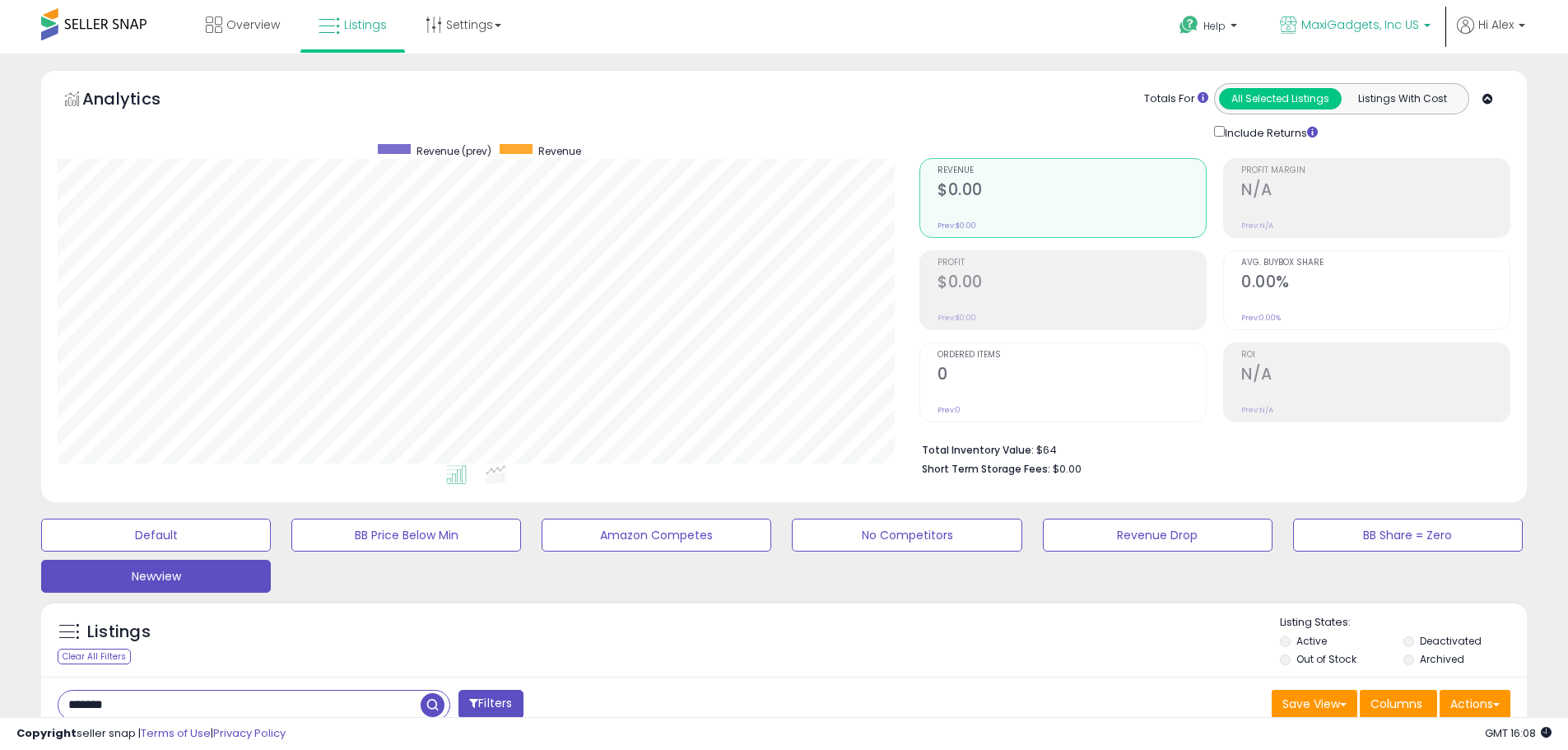 click on "MaxiGadgets, Inc US" at bounding box center (1355, 26) 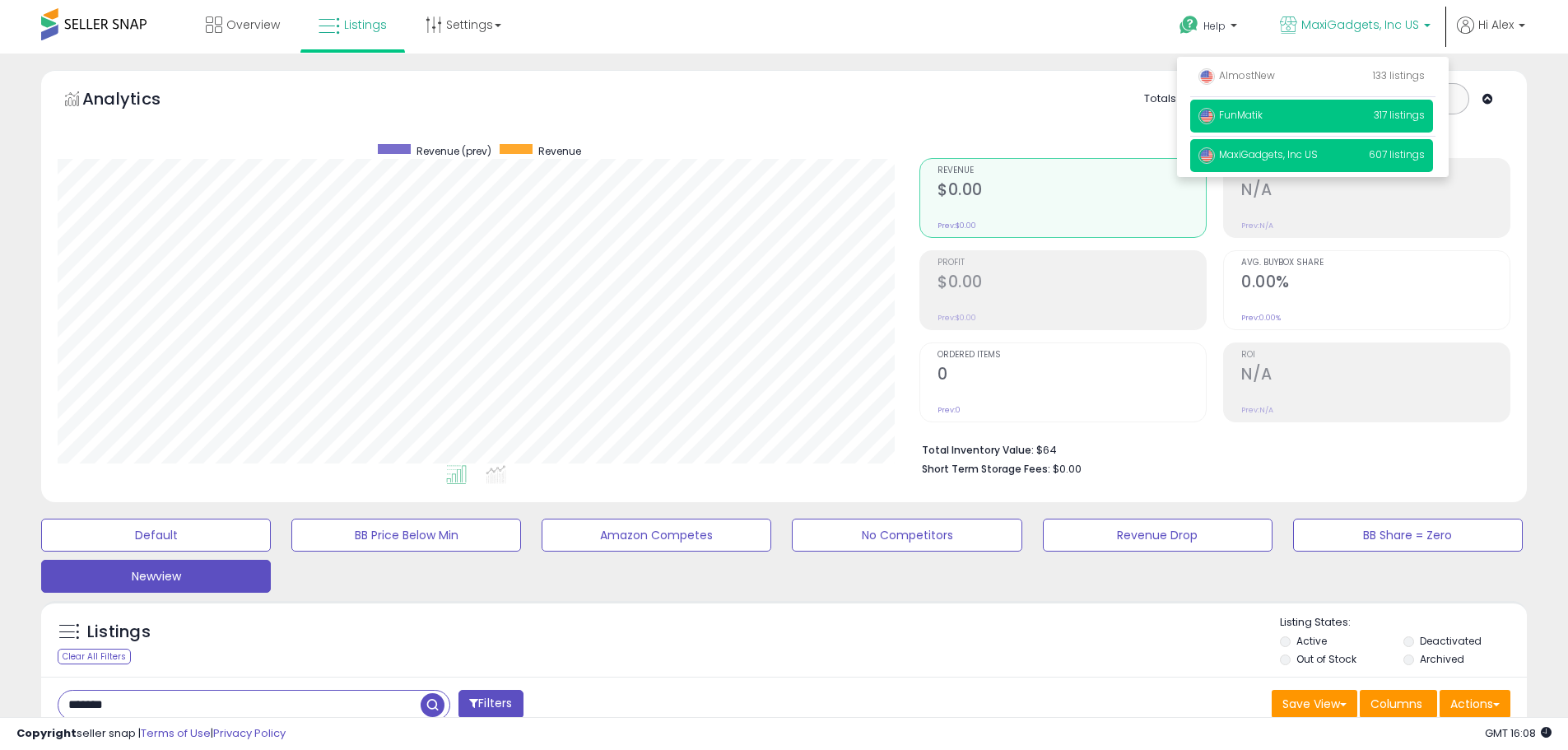 click on "FunMatik
317
listings" at bounding box center [1311, 116] 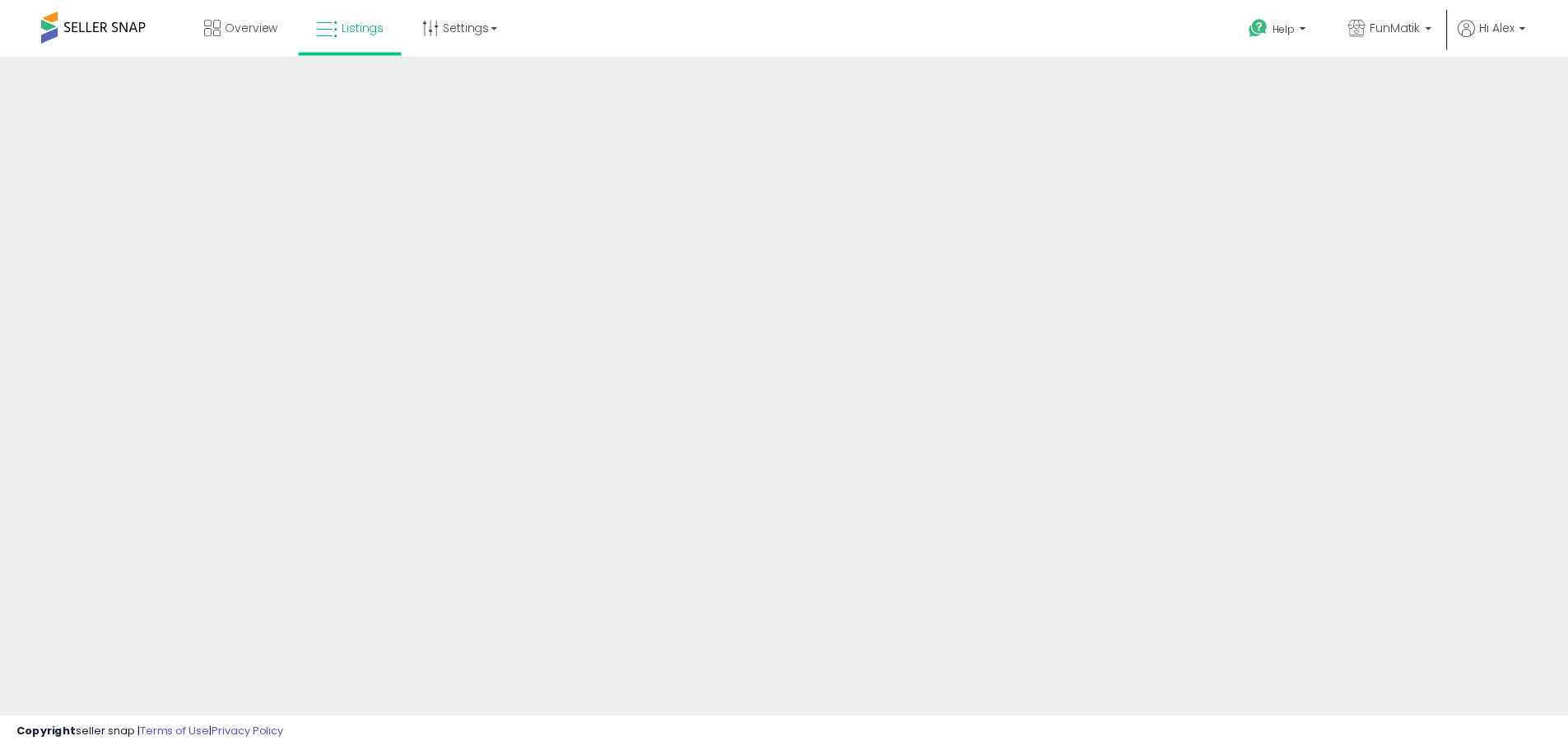 scroll, scrollTop: 0, scrollLeft: 0, axis: both 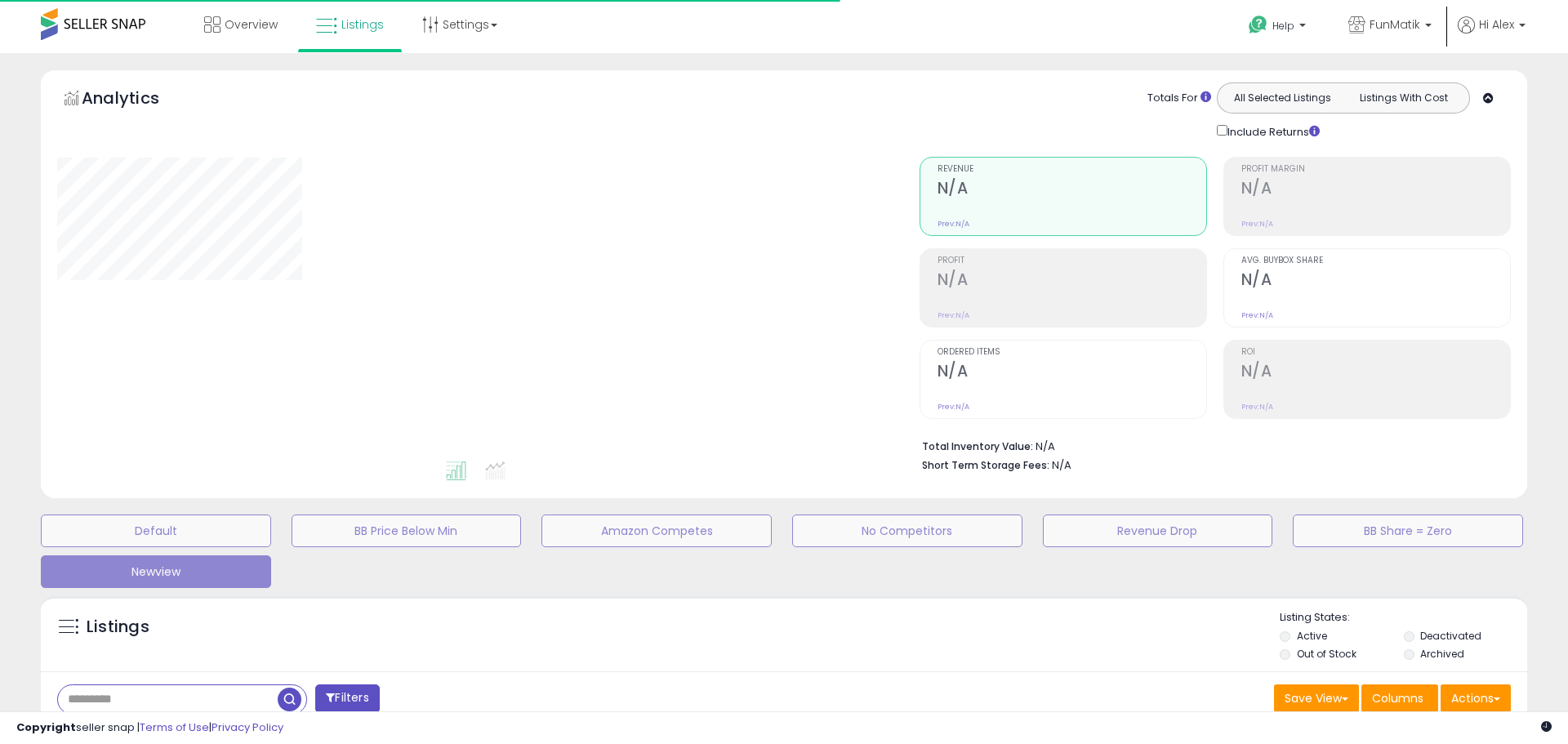type on "*******" 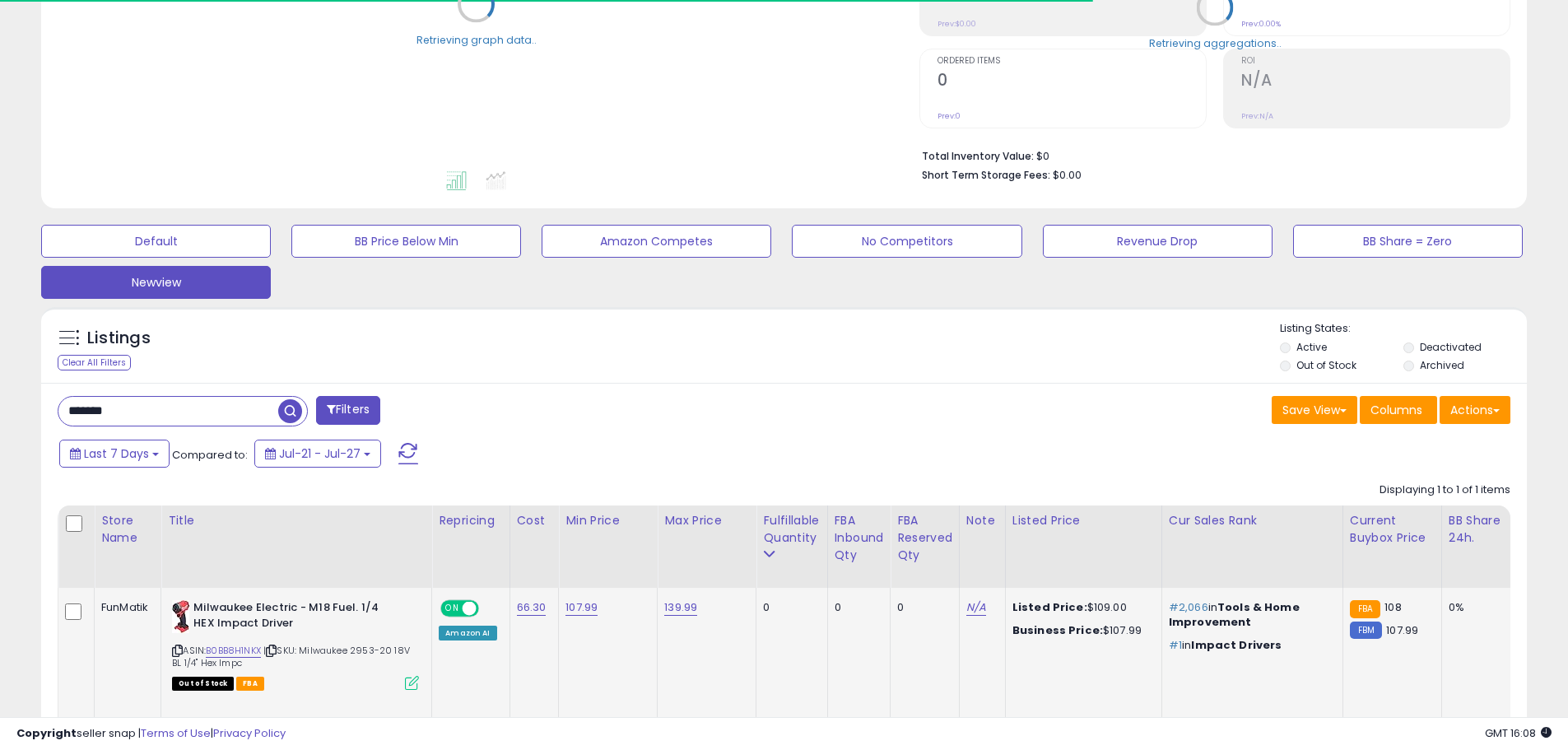 scroll, scrollTop: 432, scrollLeft: 0, axis: vertical 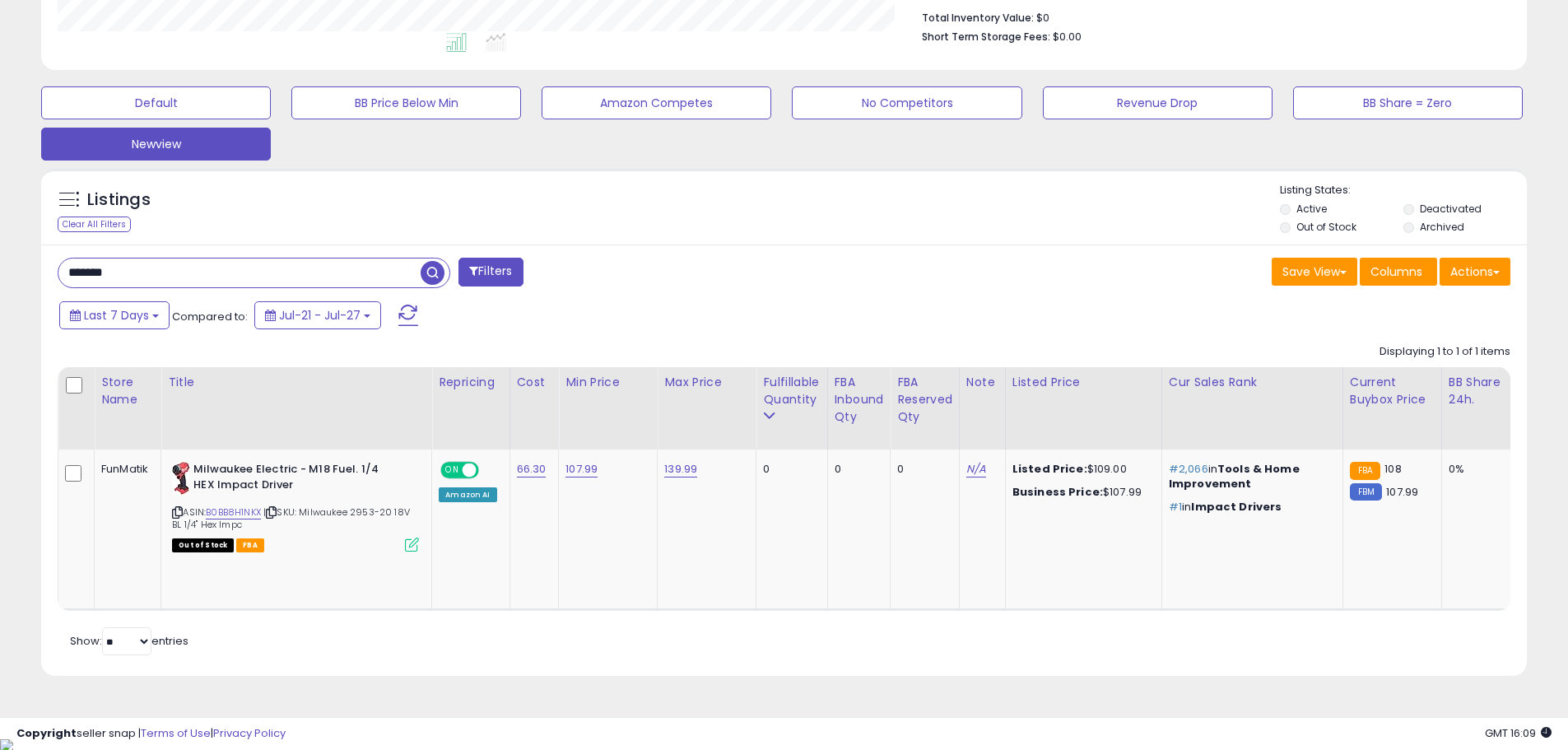 drag, startPoint x: 151, startPoint y: 273, endPoint x: 0, endPoint y: 257, distance: 151.84532 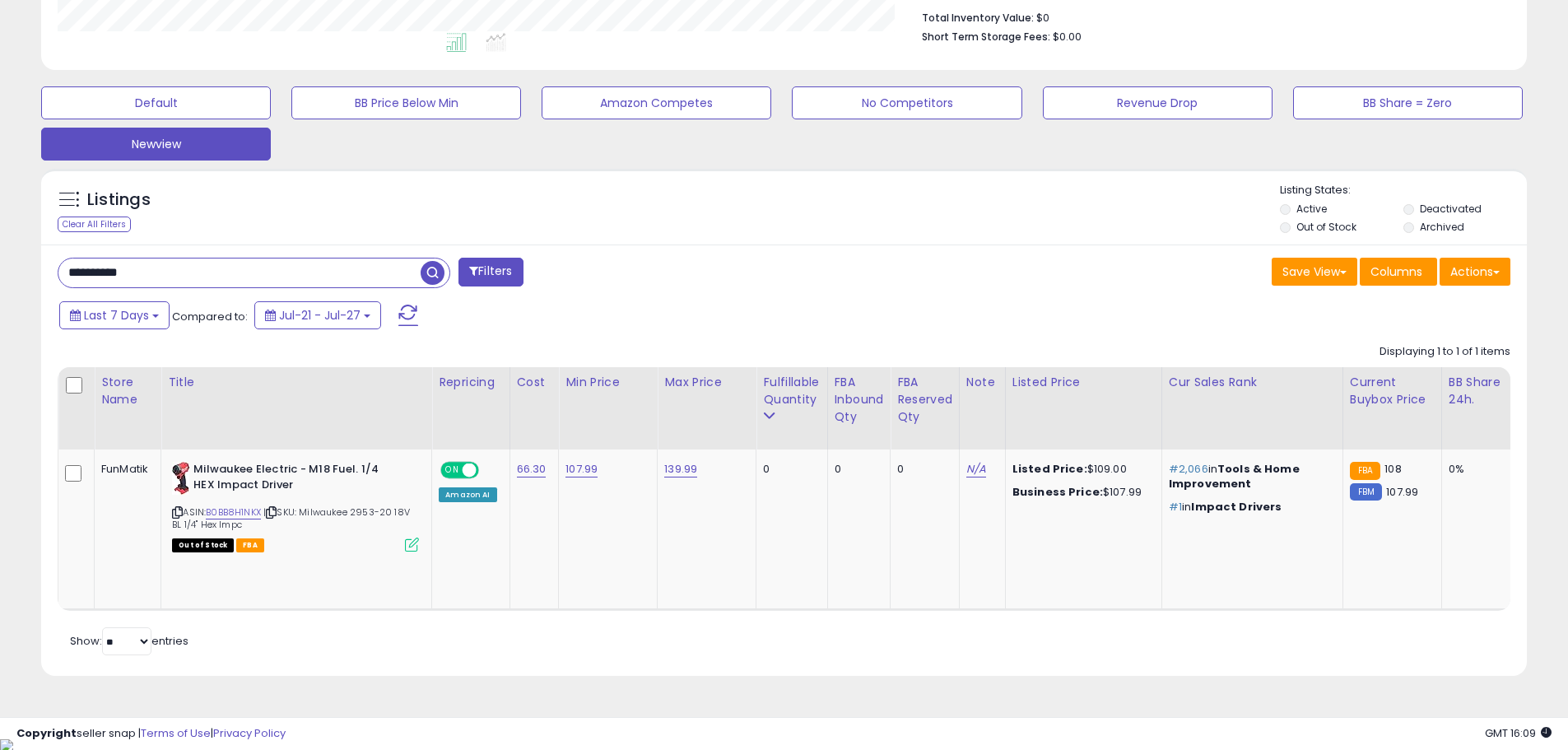 type on "**********" 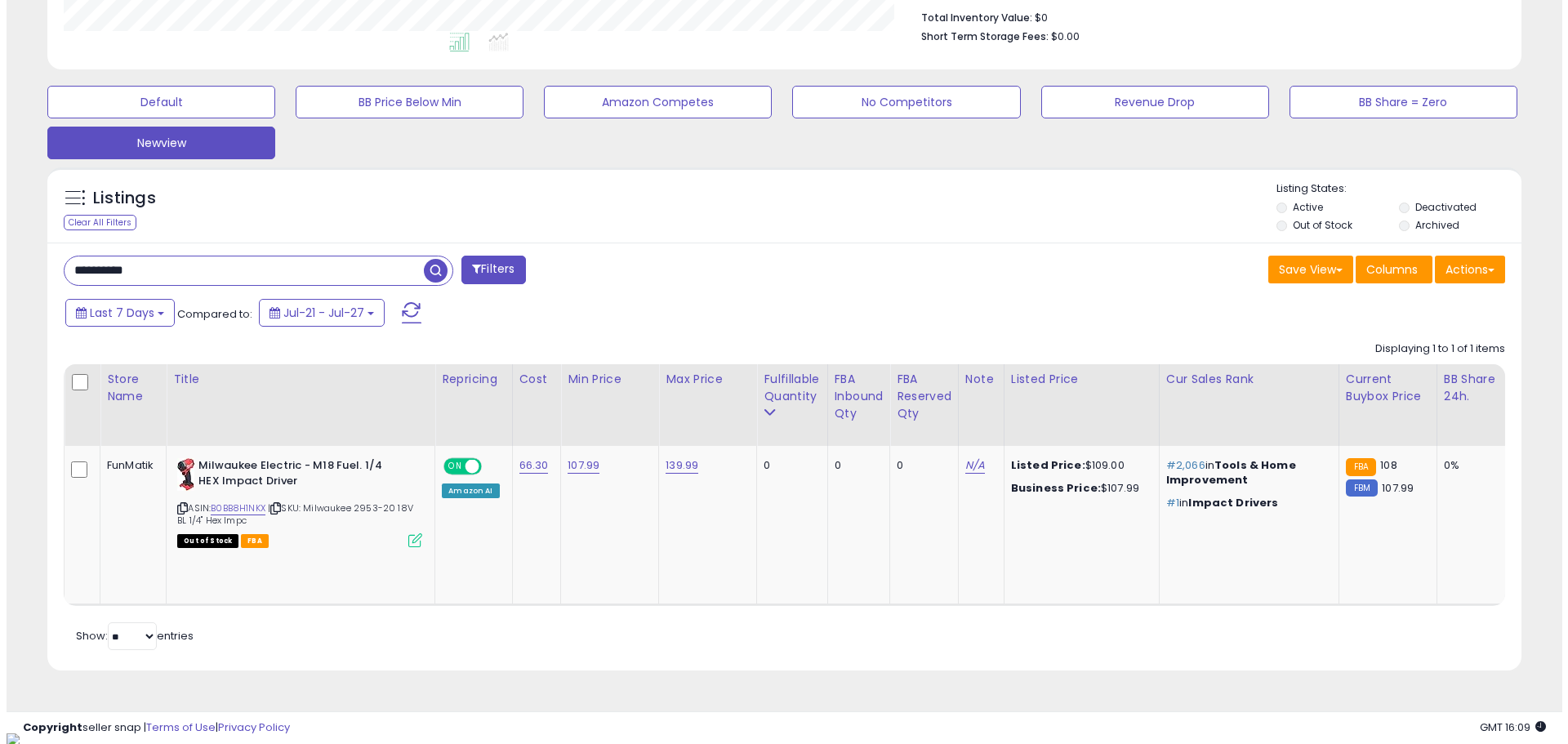 scroll, scrollTop: 270, scrollLeft: 0, axis: vertical 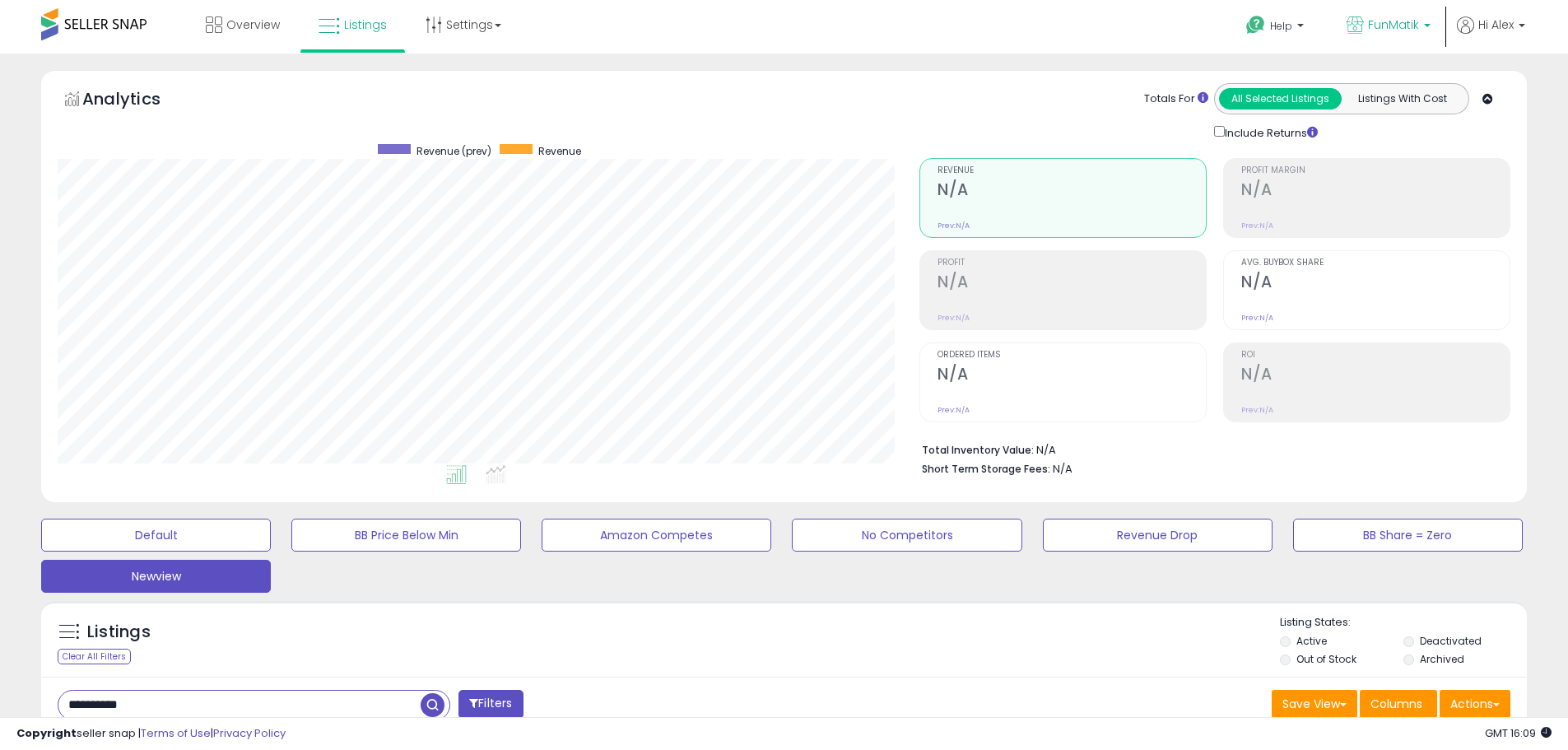 click on "FunMatik" at bounding box center (1394, 25) 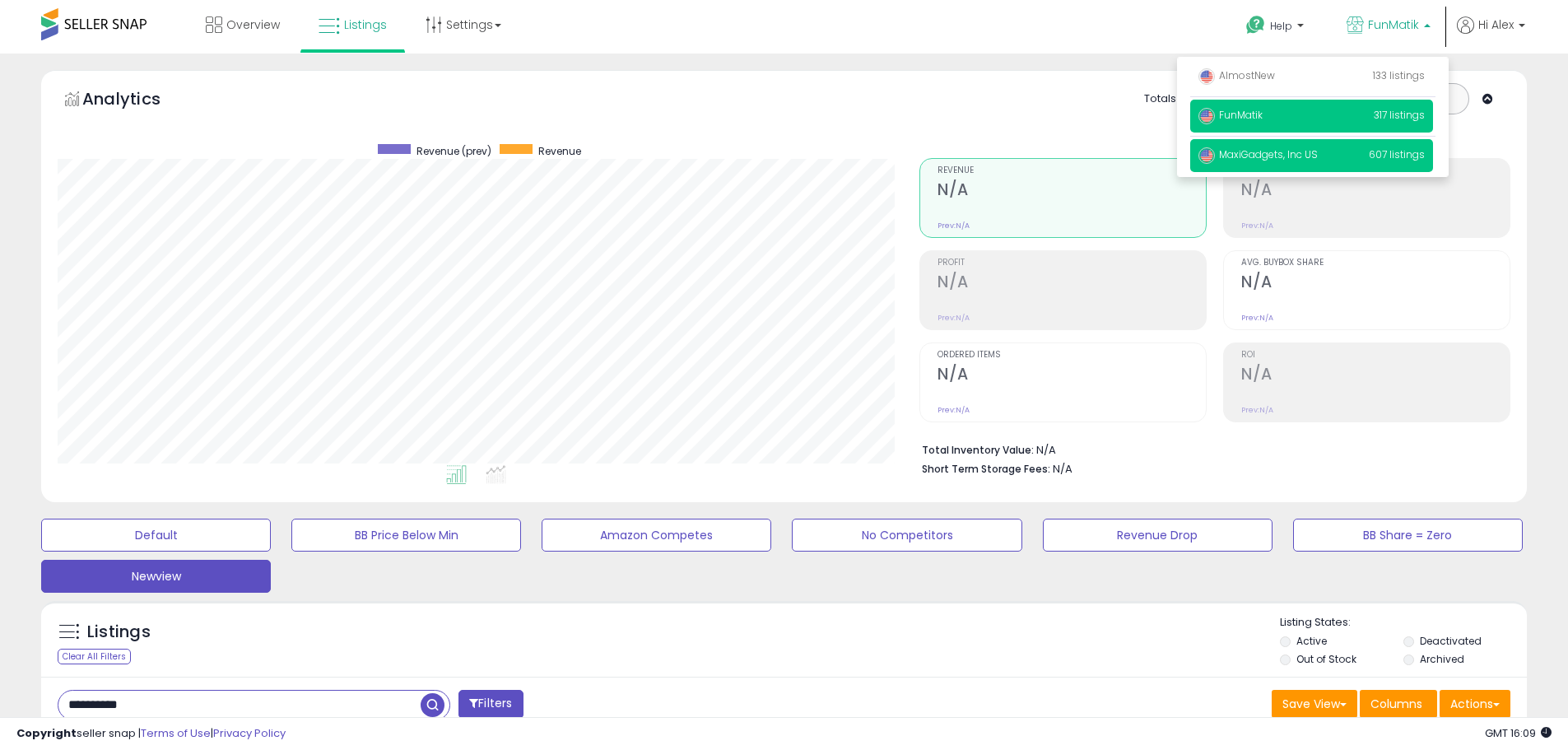 click on "MaxiGadgets, Inc US
607
listings" at bounding box center [1311, 156] 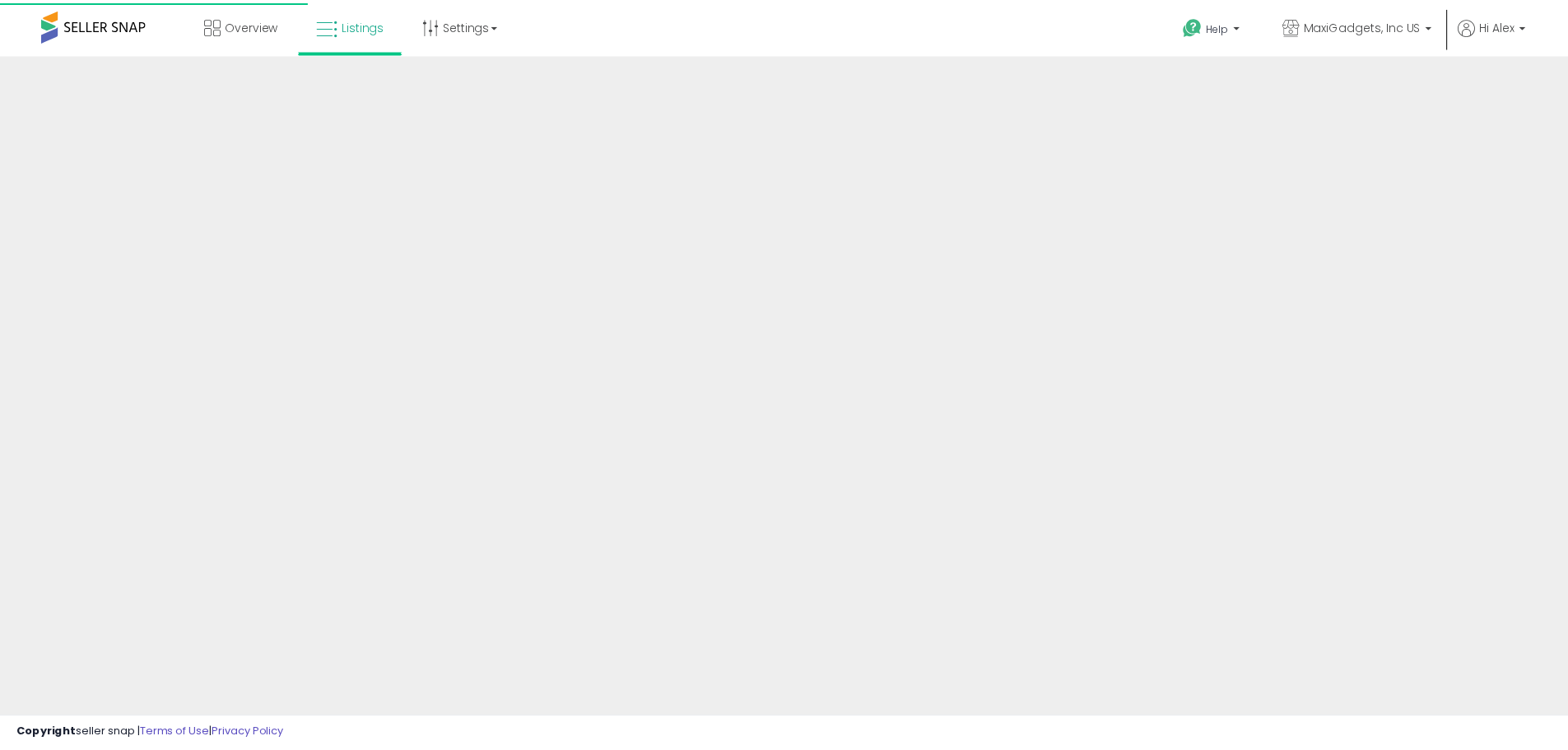 scroll, scrollTop: 0, scrollLeft: 0, axis: both 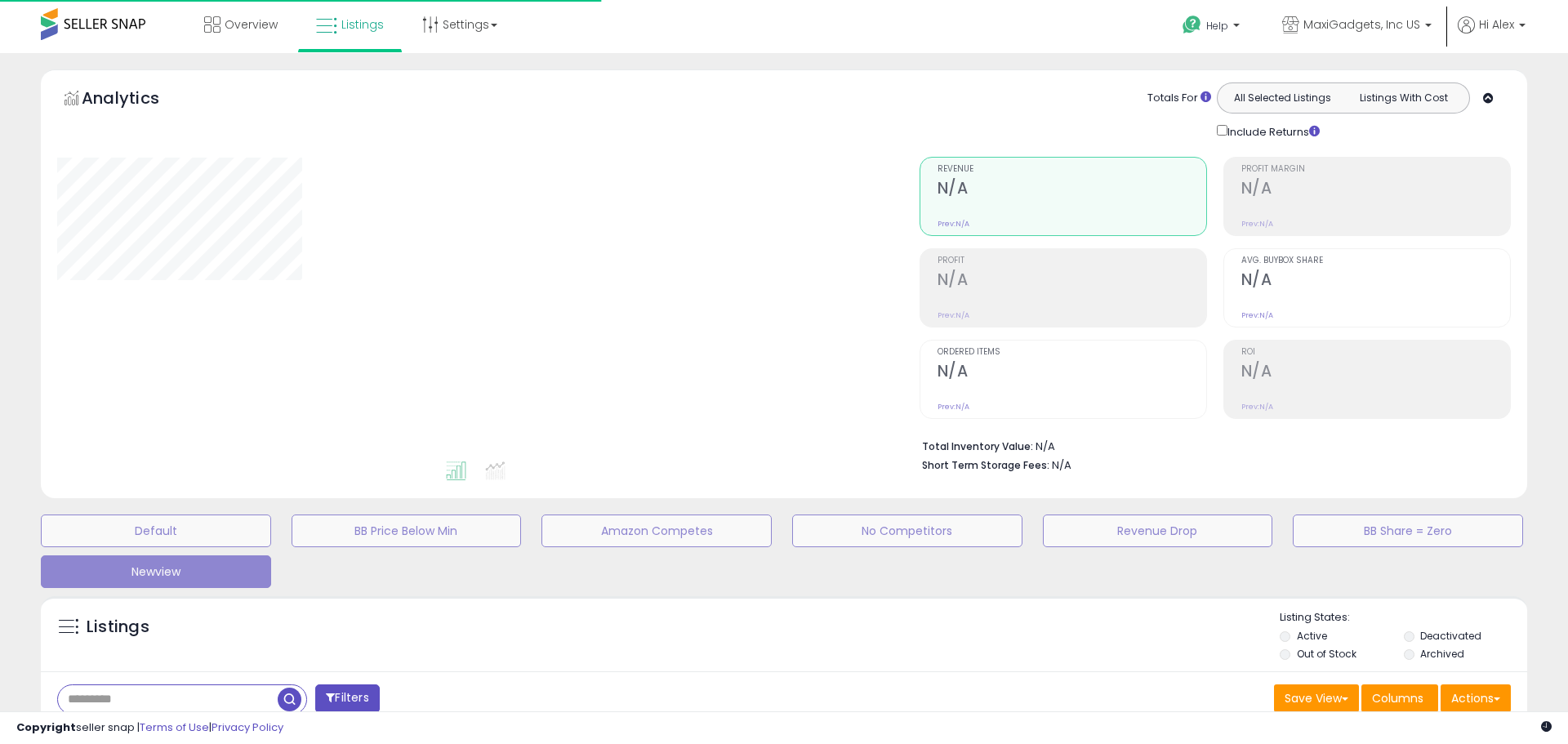 type on "**********" 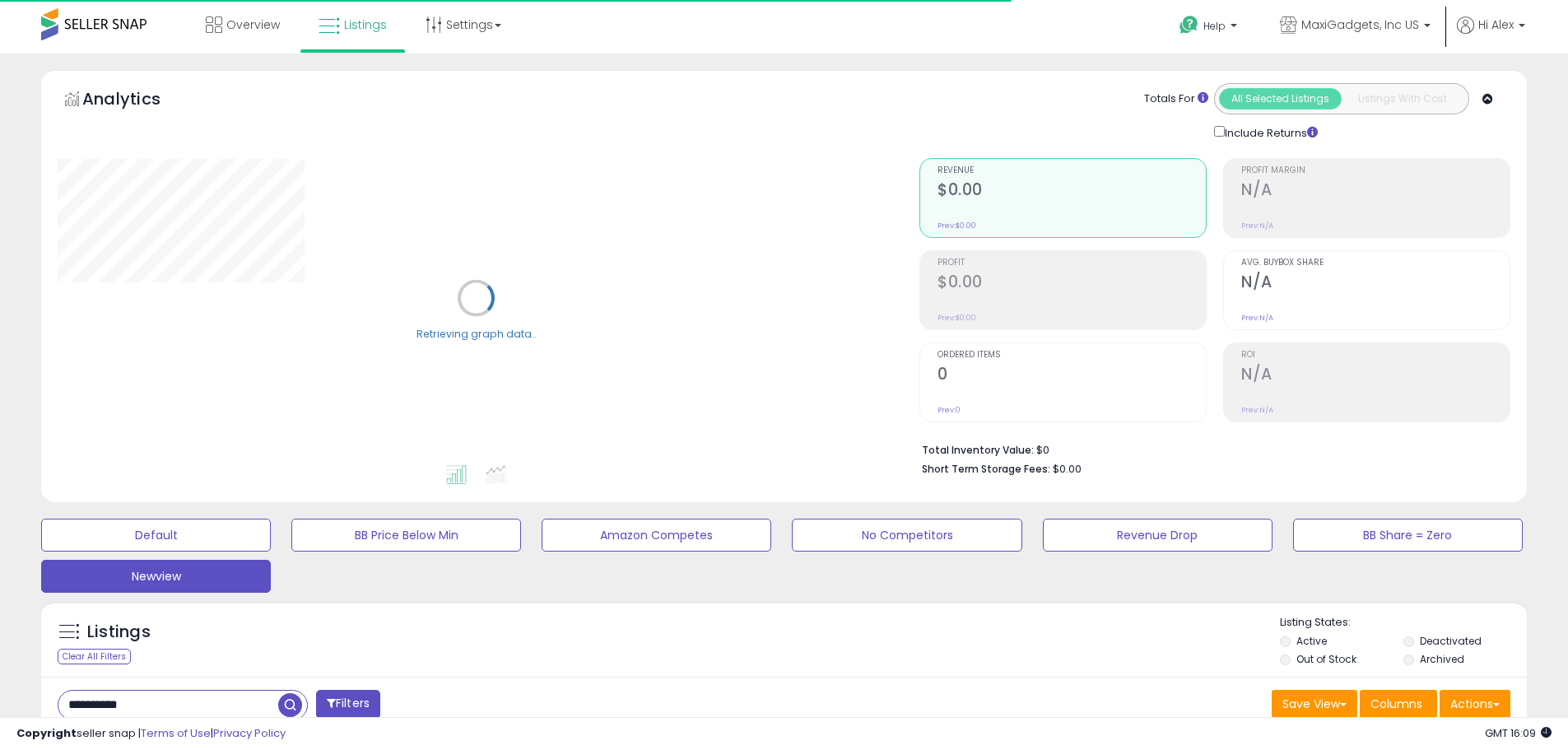 scroll, scrollTop: 432, scrollLeft: 0, axis: vertical 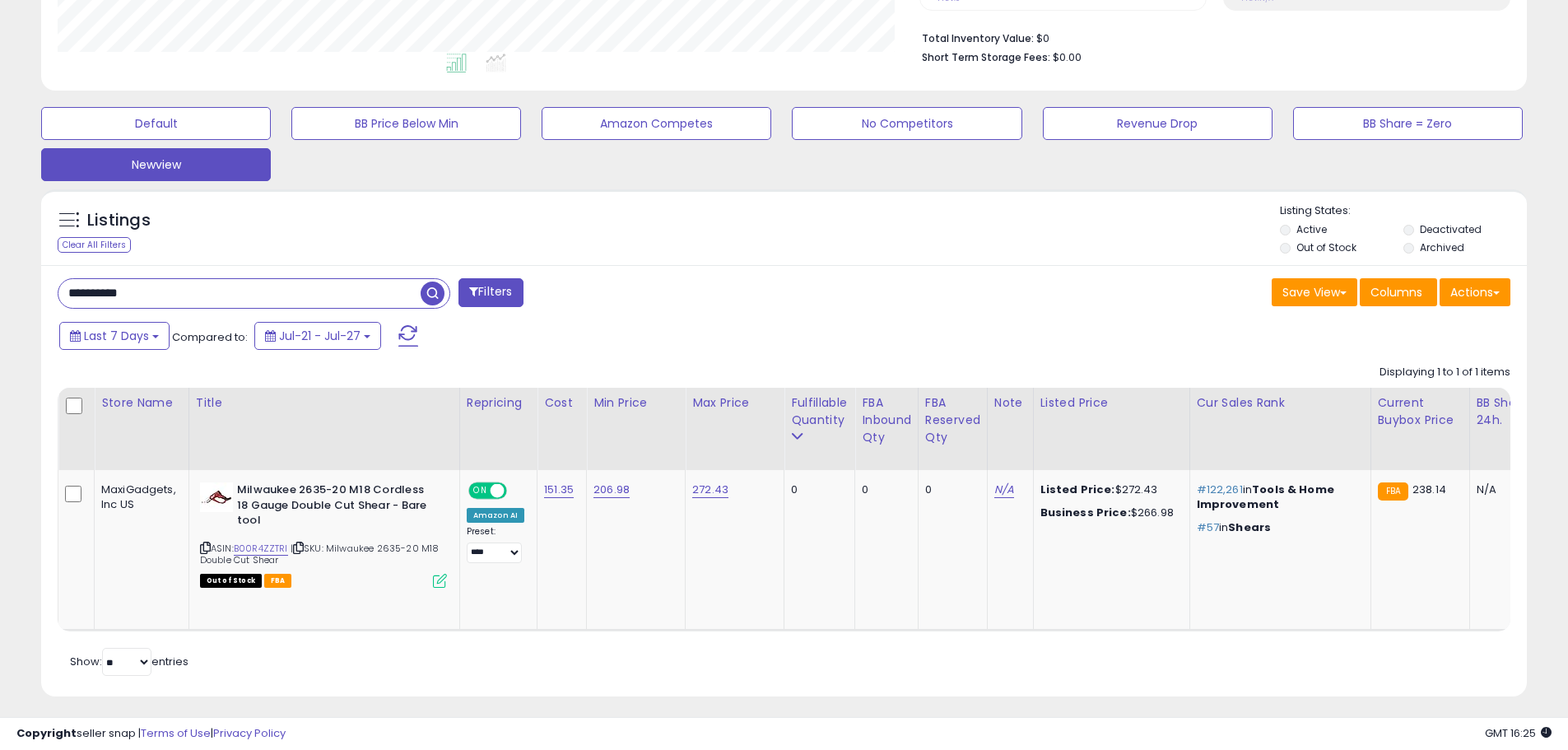 drag, startPoint x: 165, startPoint y: 290, endPoint x: 0, endPoint y: 290, distance: 165 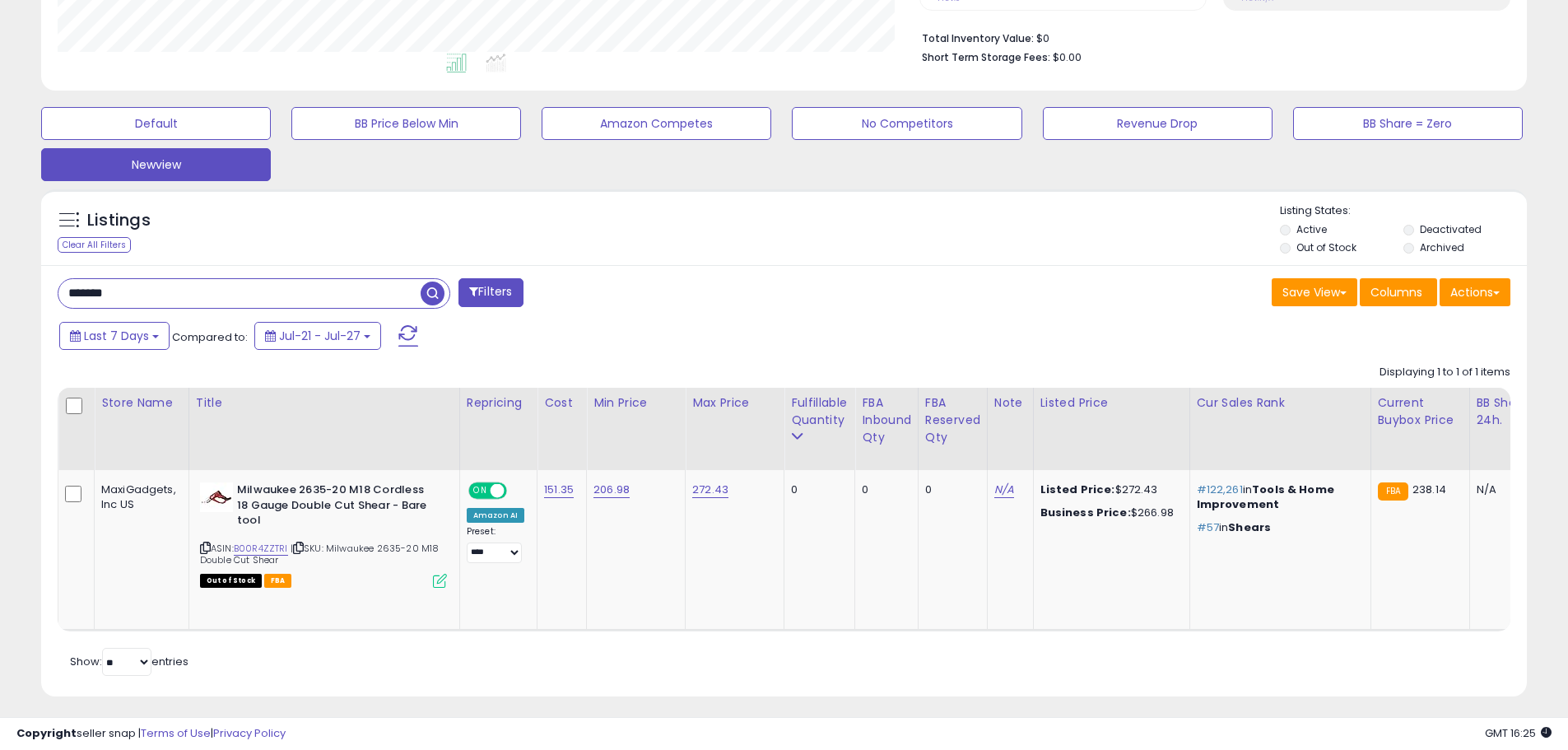 scroll, scrollTop: 822934, scrollLeft: 822228, axis: both 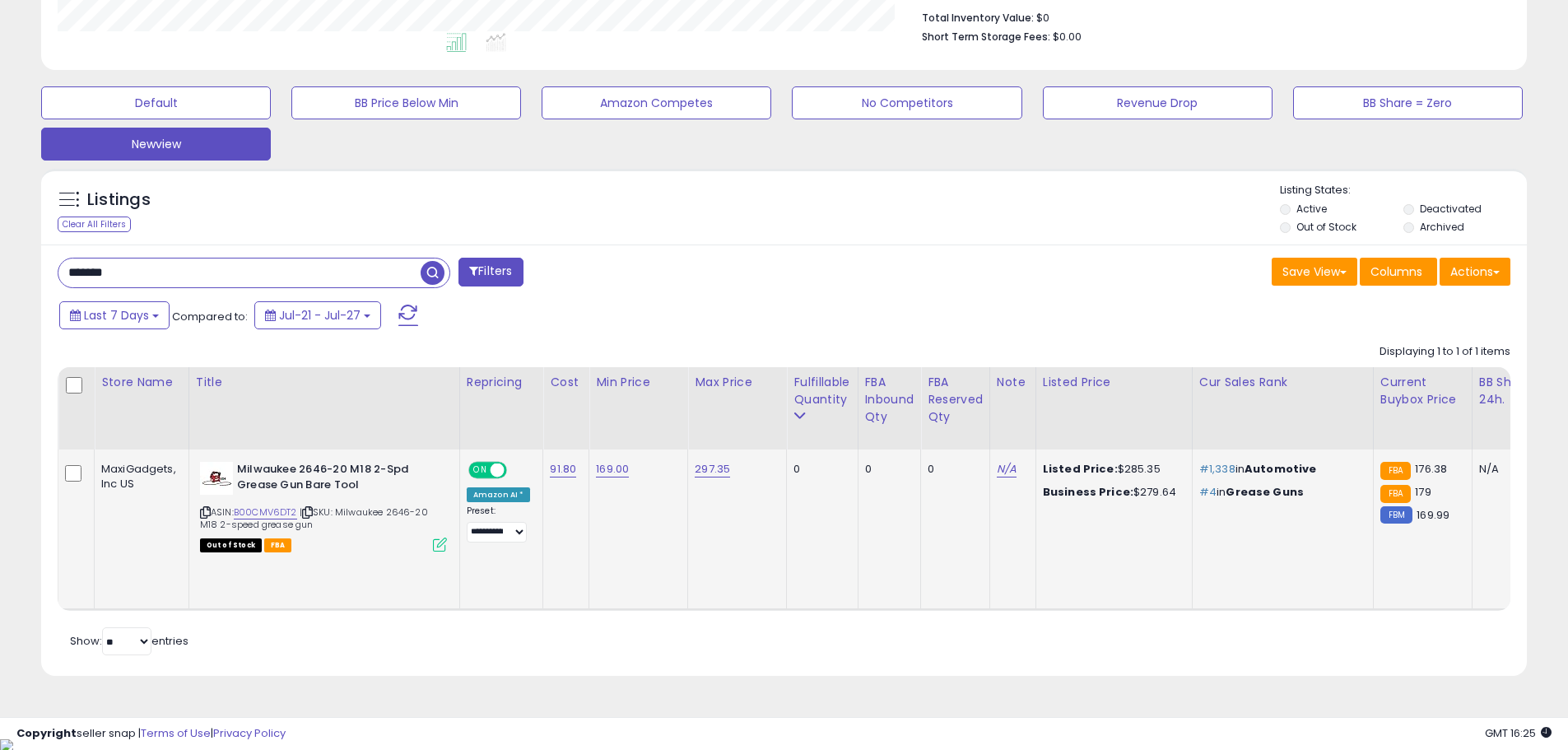 click at bounding box center [205, 512] 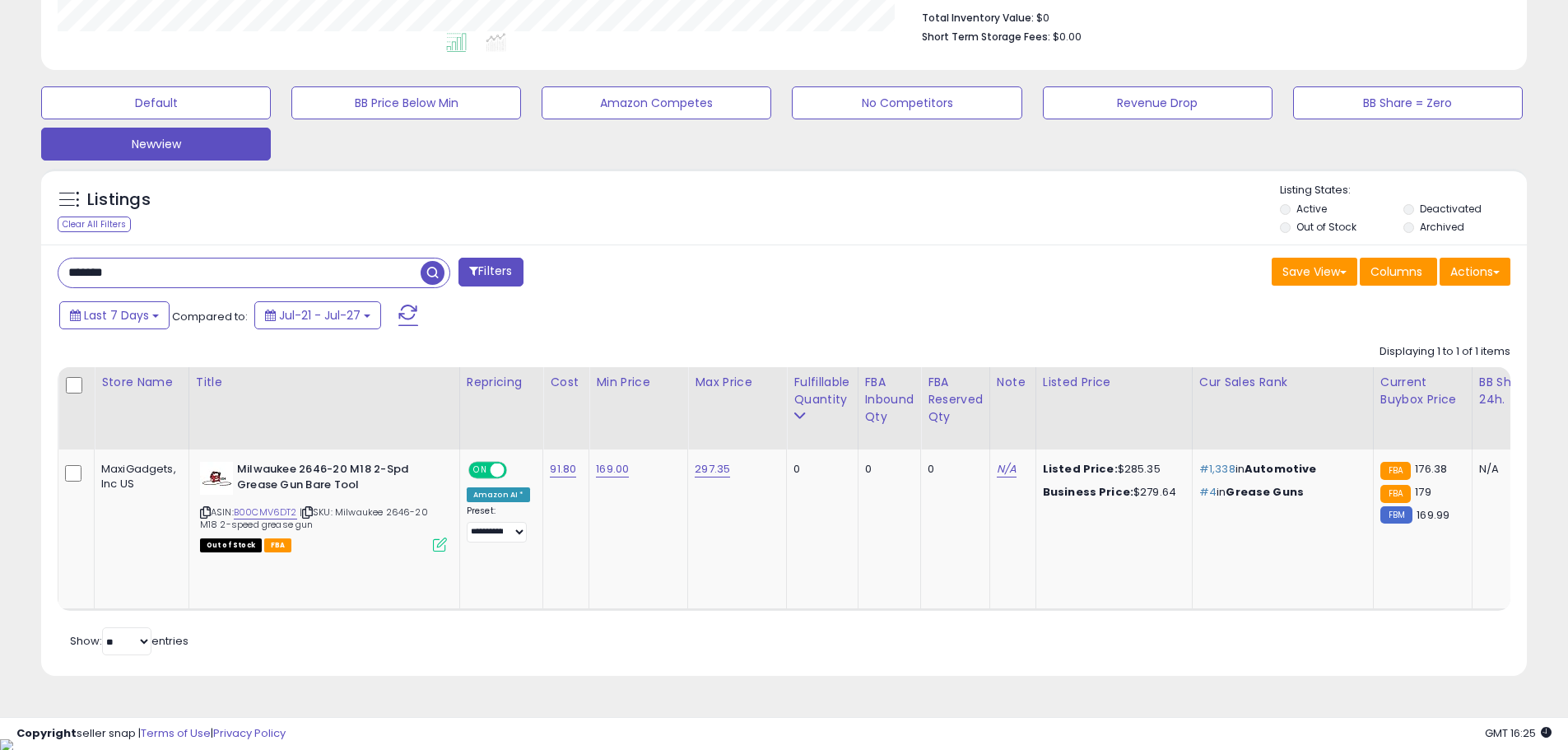 drag, startPoint x: 18, startPoint y: 282, endPoint x: 0, endPoint y: 284, distance: 18.11077 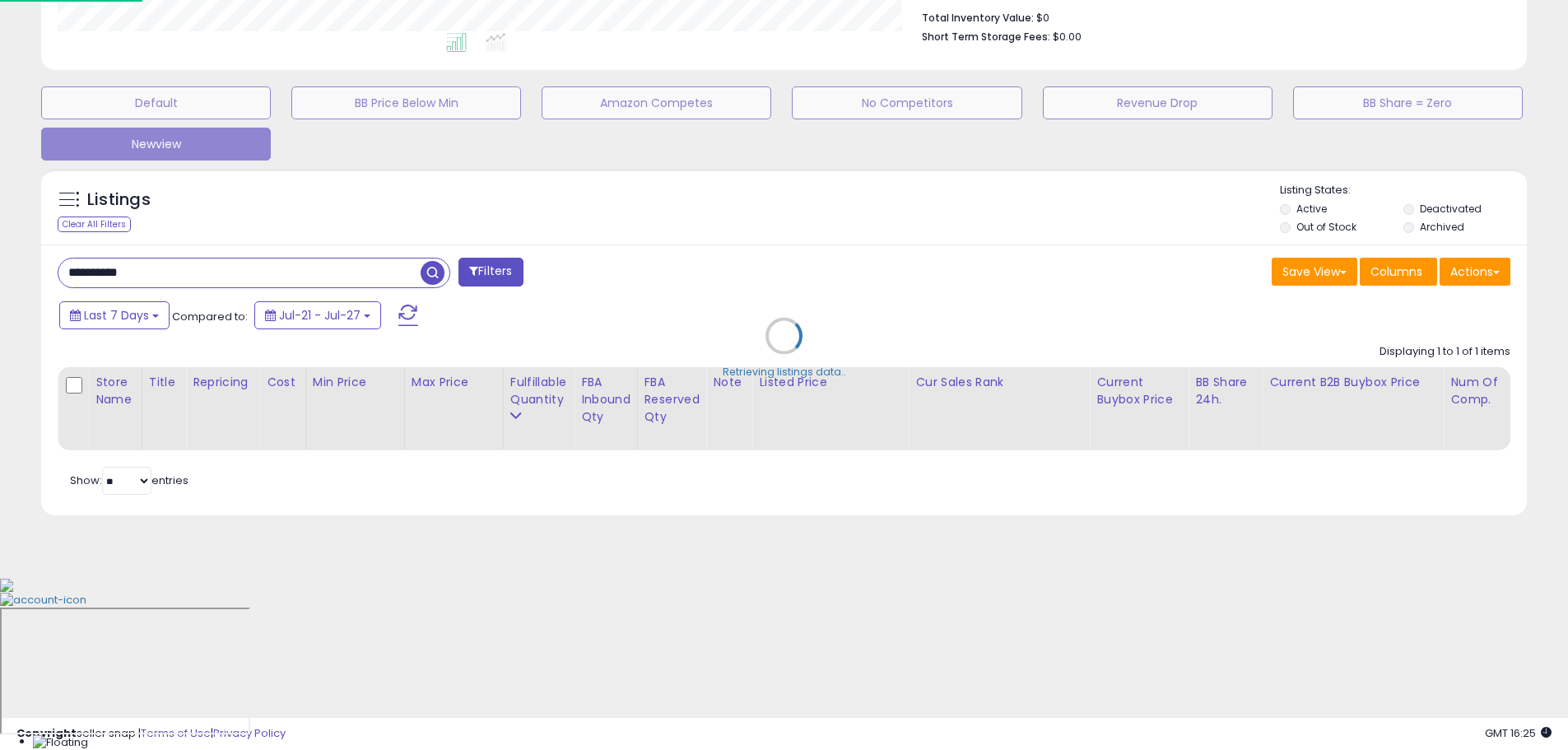 scroll, scrollTop: 822934, scrollLeft: 822228, axis: both 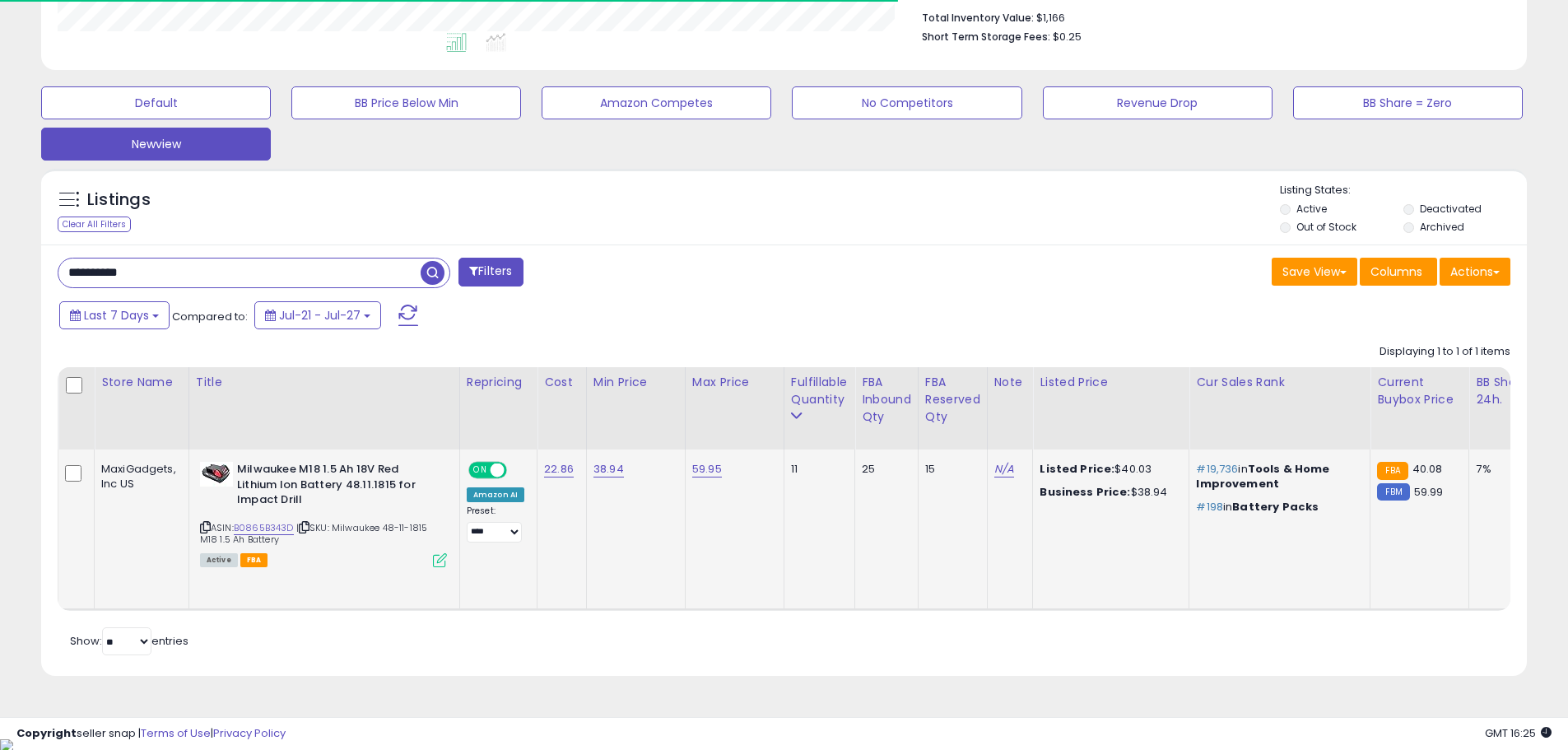 click at bounding box center (205, 527) 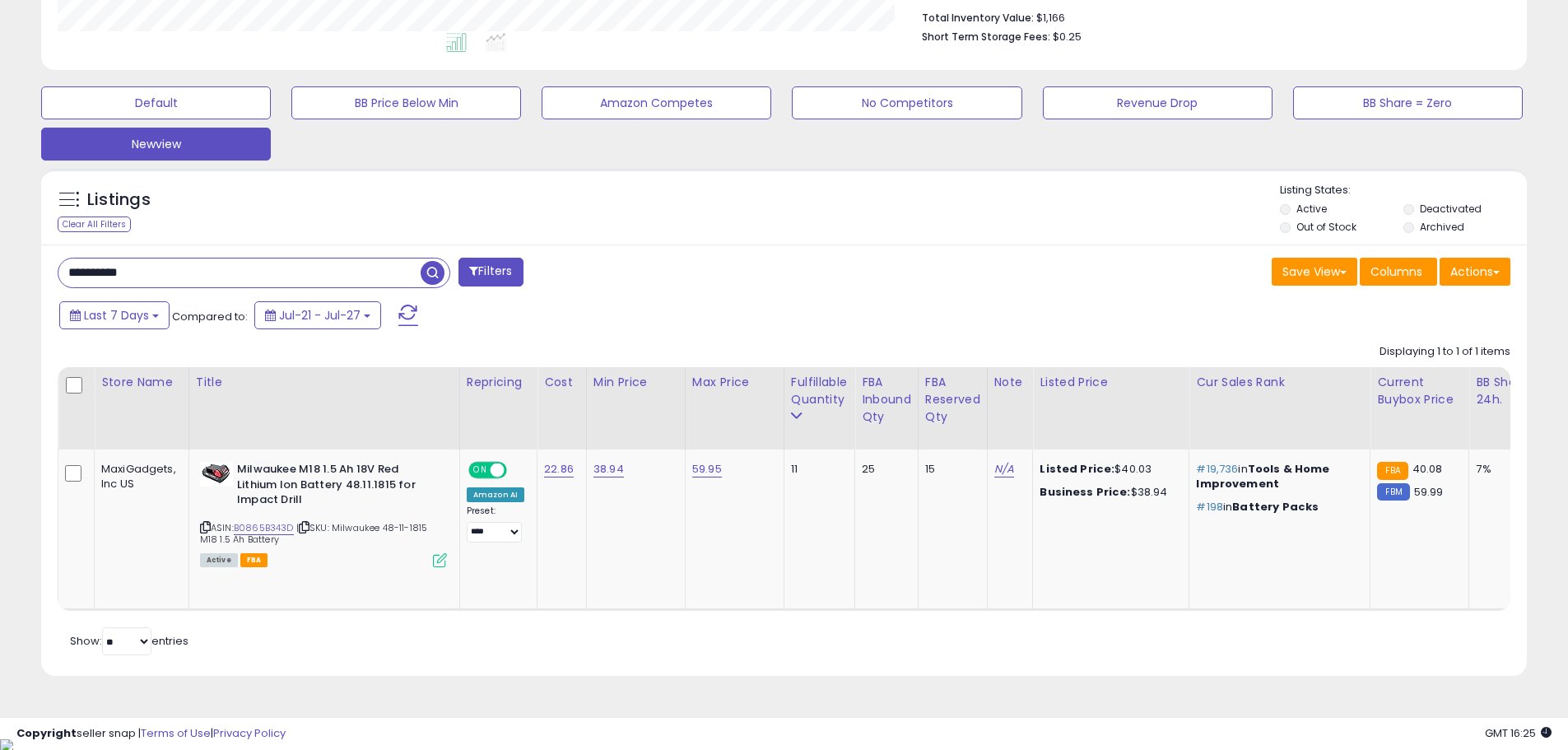 scroll, scrollTop: 822934, scrollLeft: 822235, axis: both 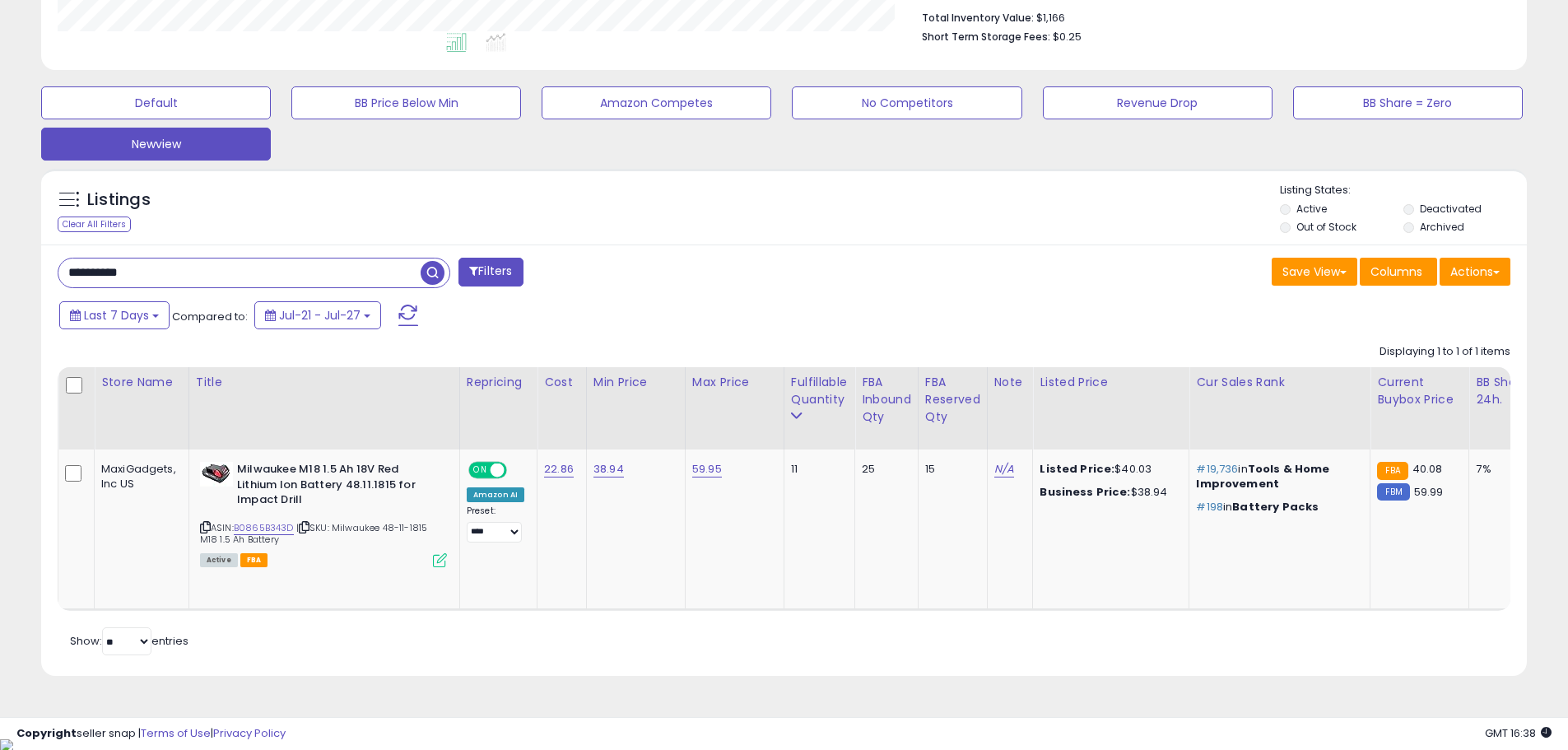 click on "**********" at bounding box center (784, 179) 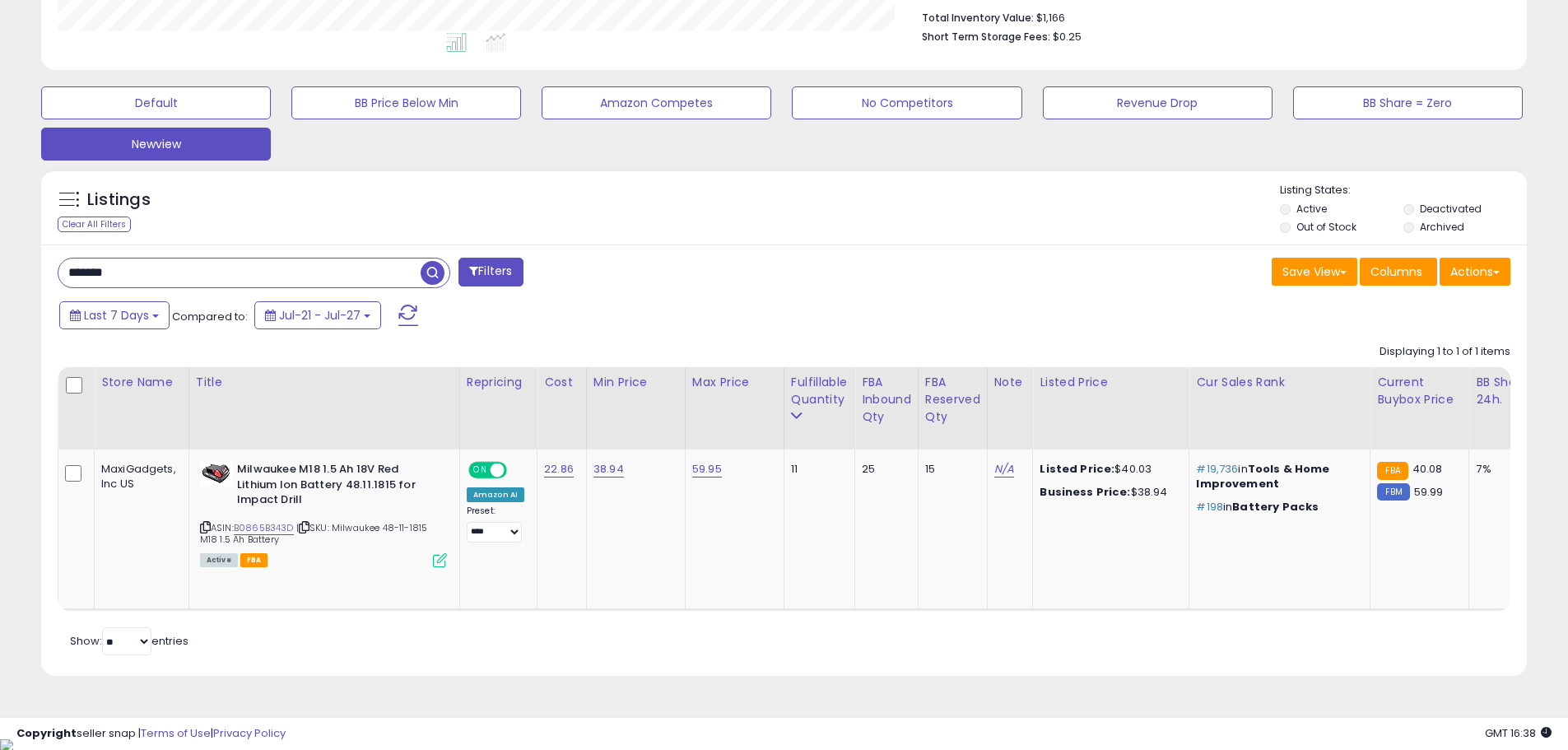 click at bounding box center (432, 273) 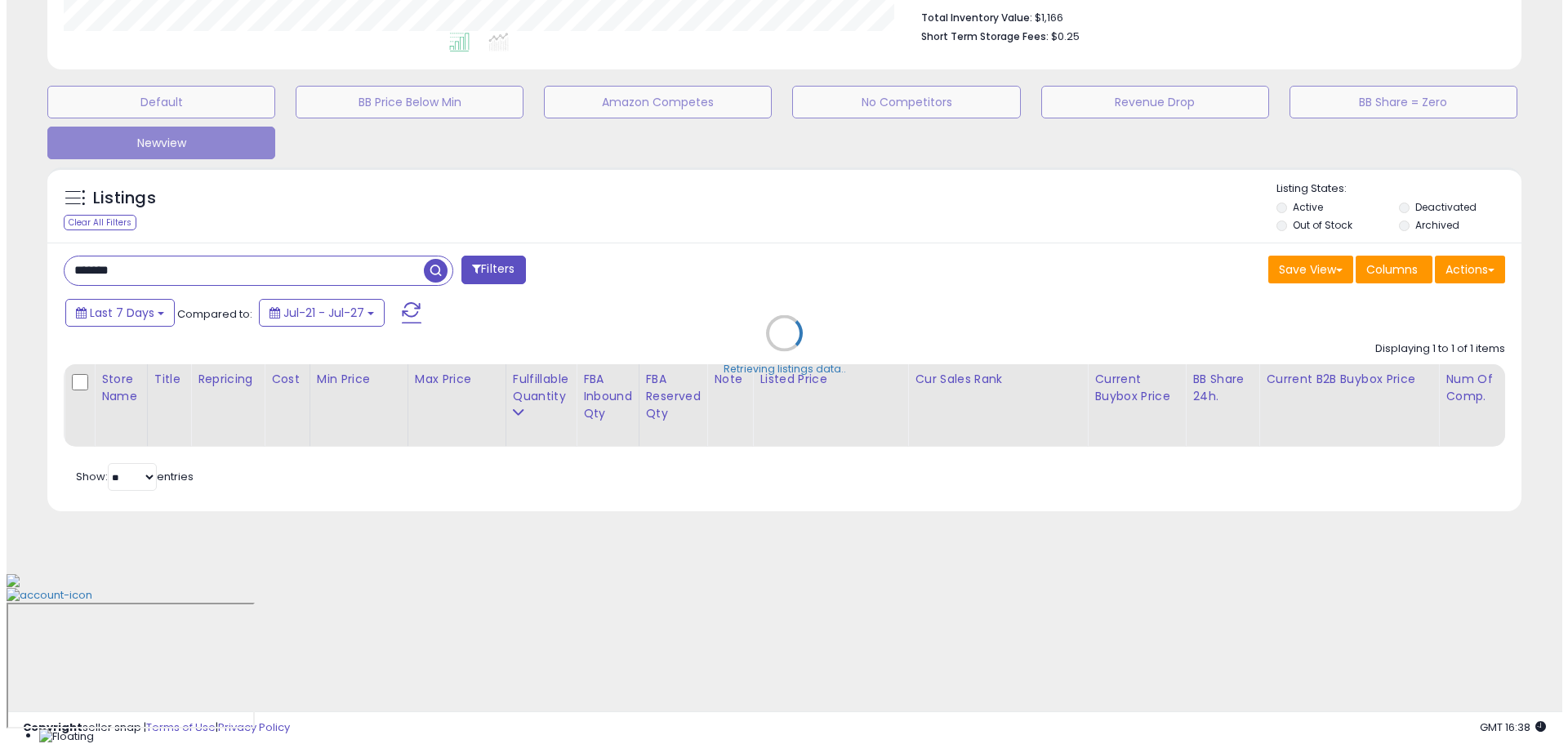 scroll, scrollTop: 270, scrollLeft: 0, axis: vertical 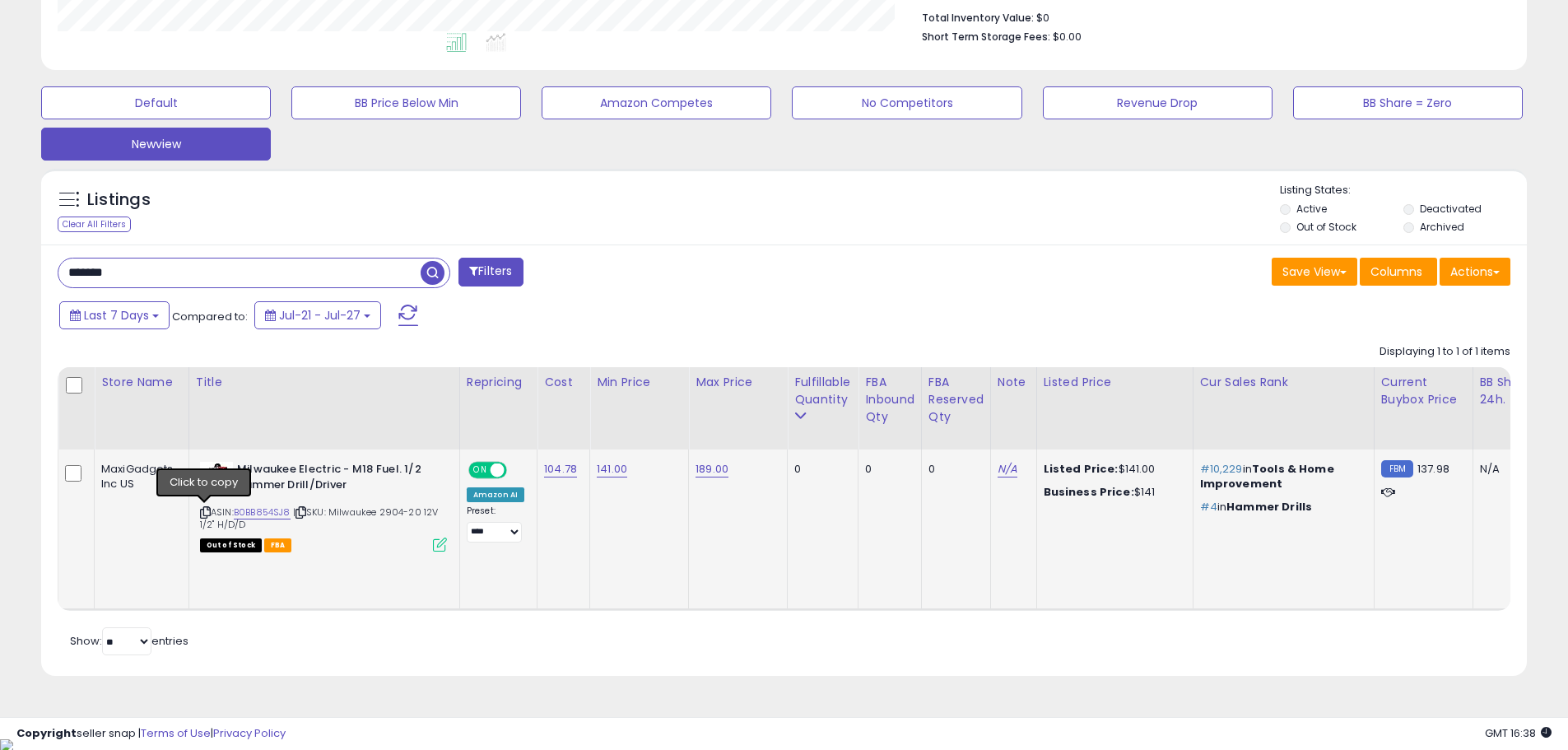 click at bounding box center [205, 512] 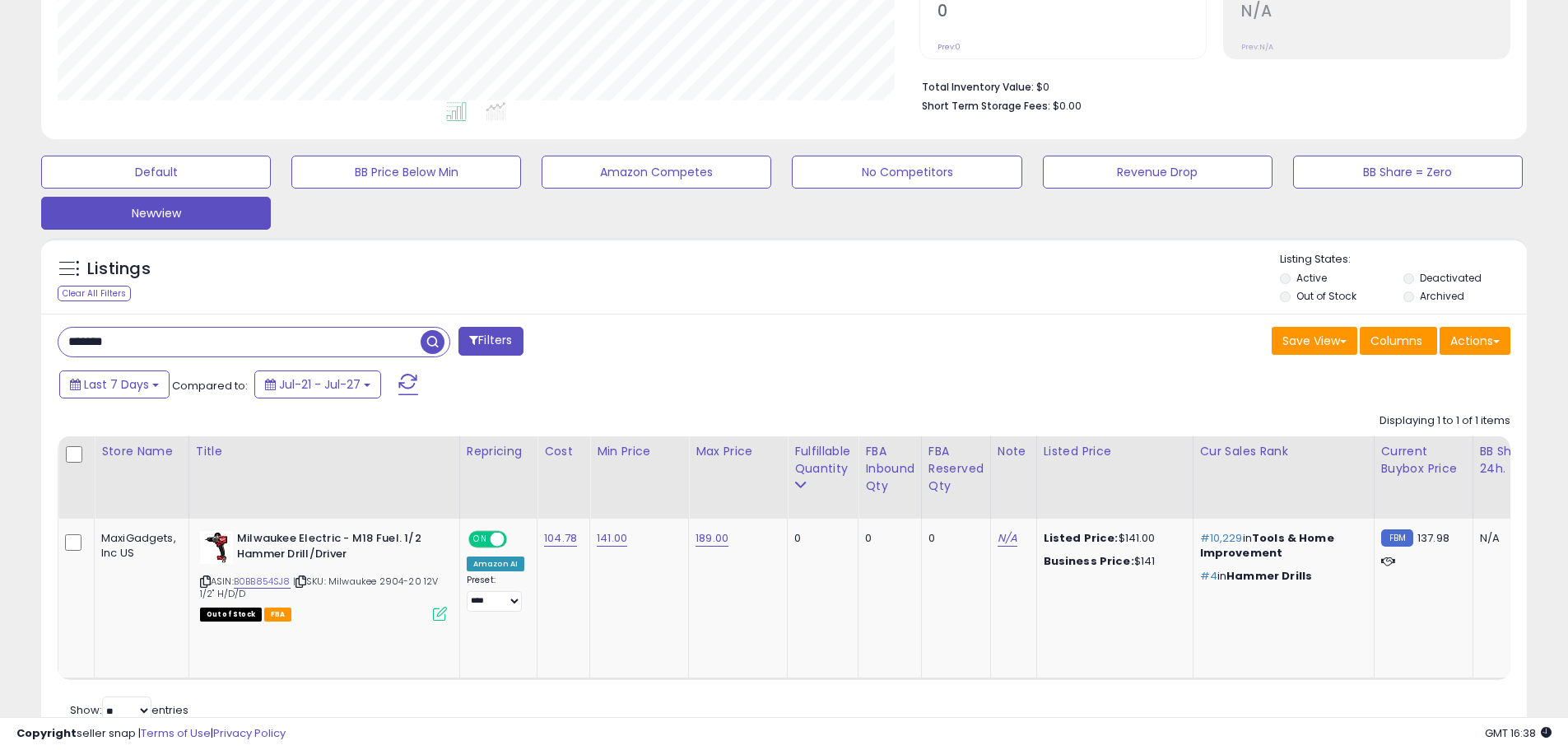 scroll, scrollTop: 432, scrollLeft: 0, axis: vertical 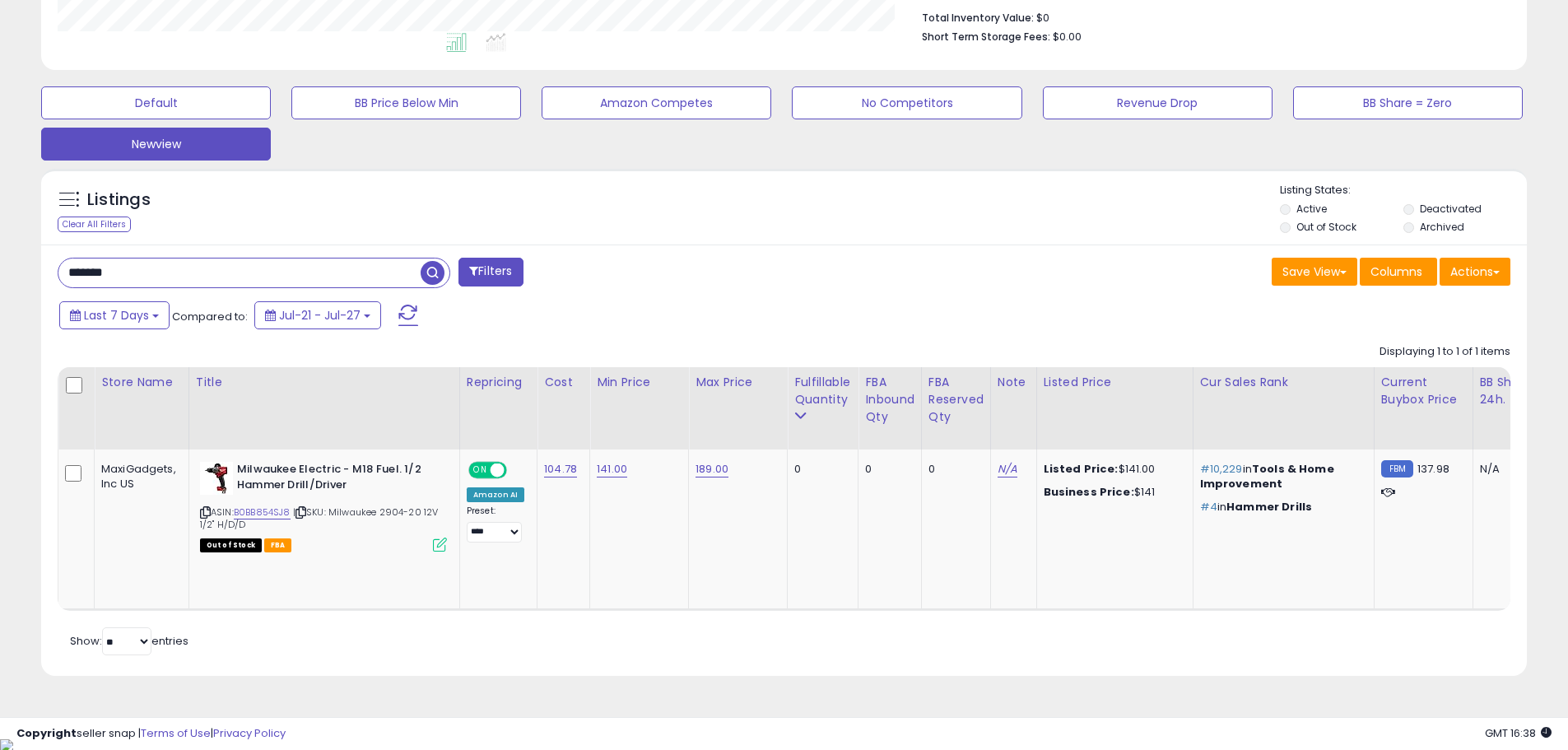 click on "**********" at bounding box center [784, 179] 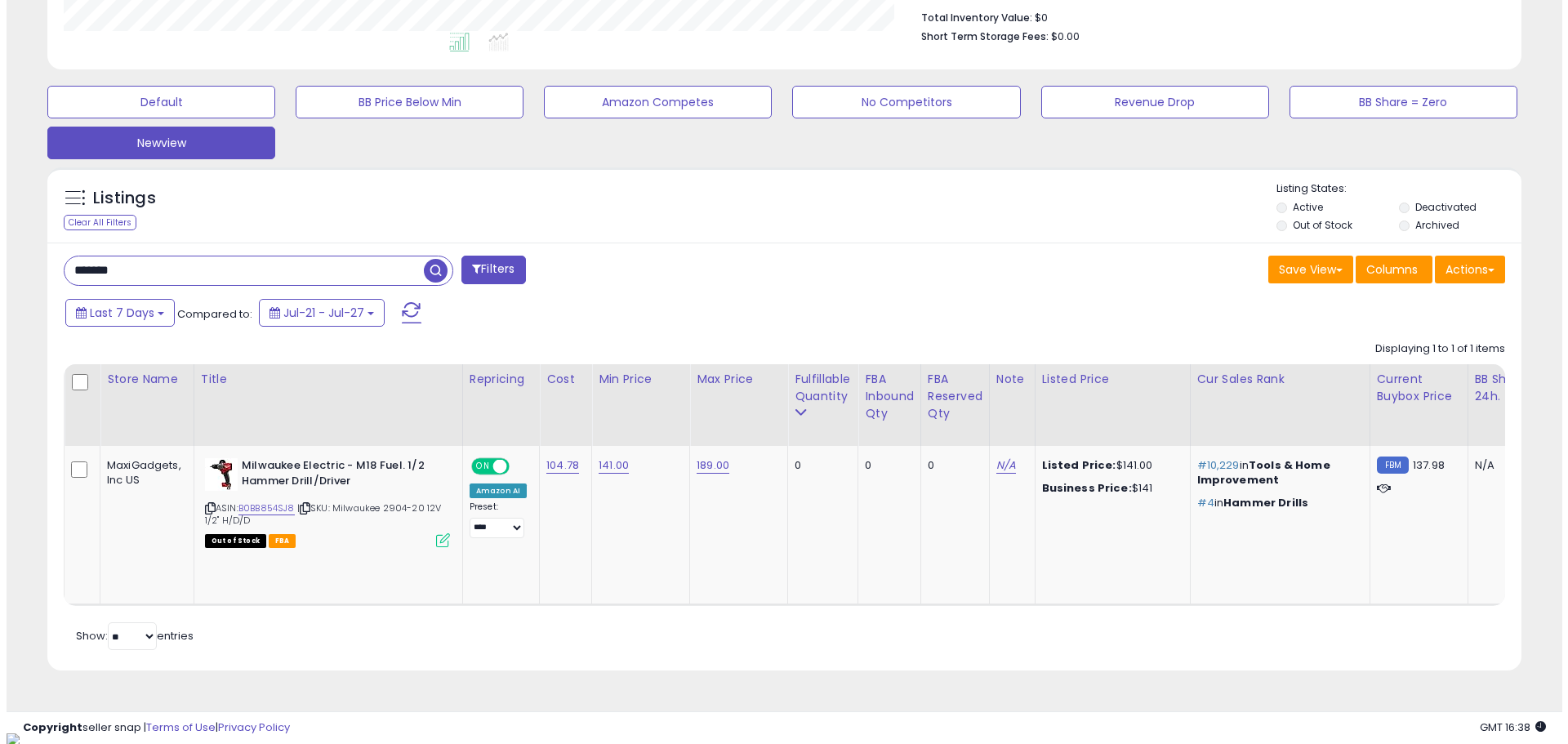 scroll, scrollTop: 270, scrollLeft: 0, axis: vertical 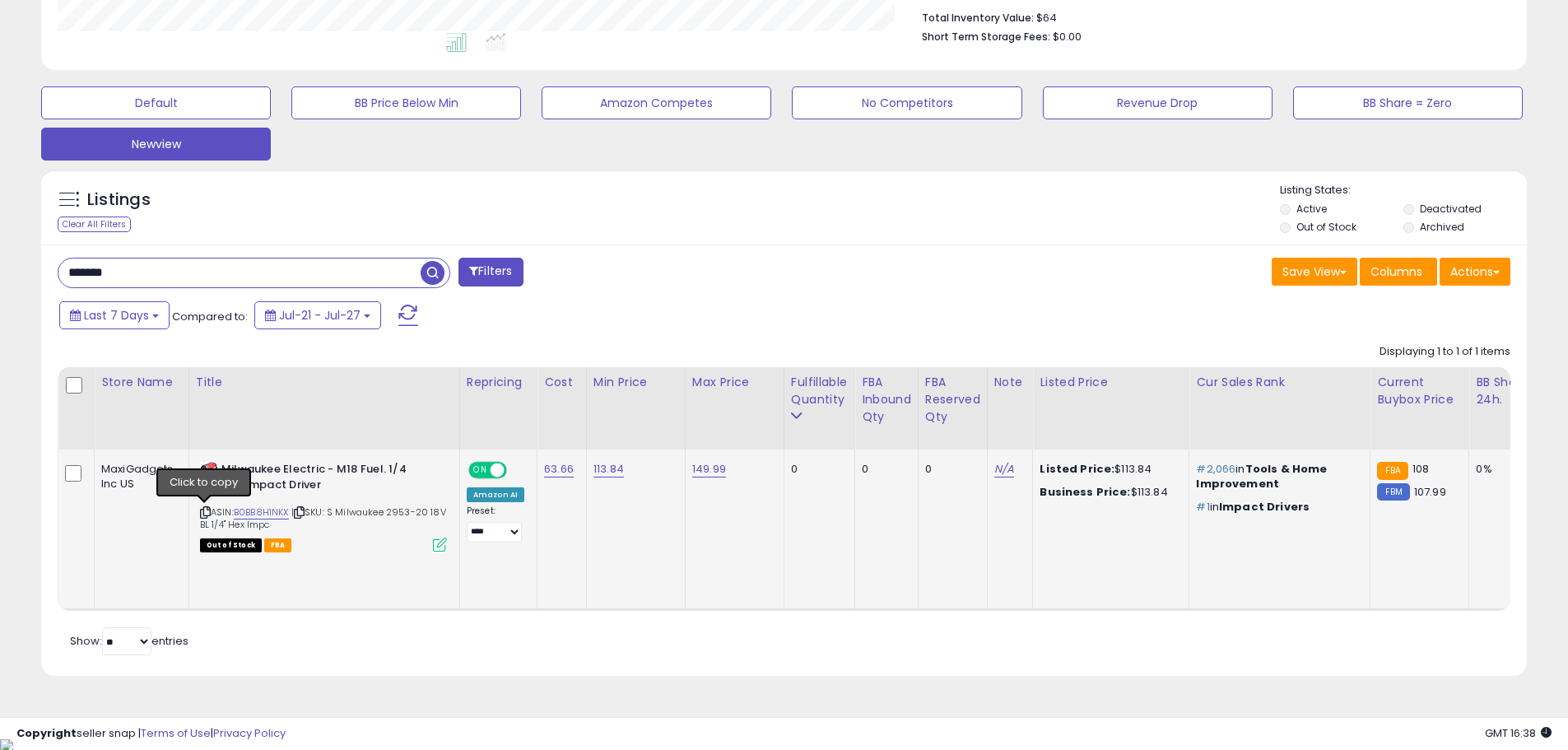 click at bounding box center (205, 512) 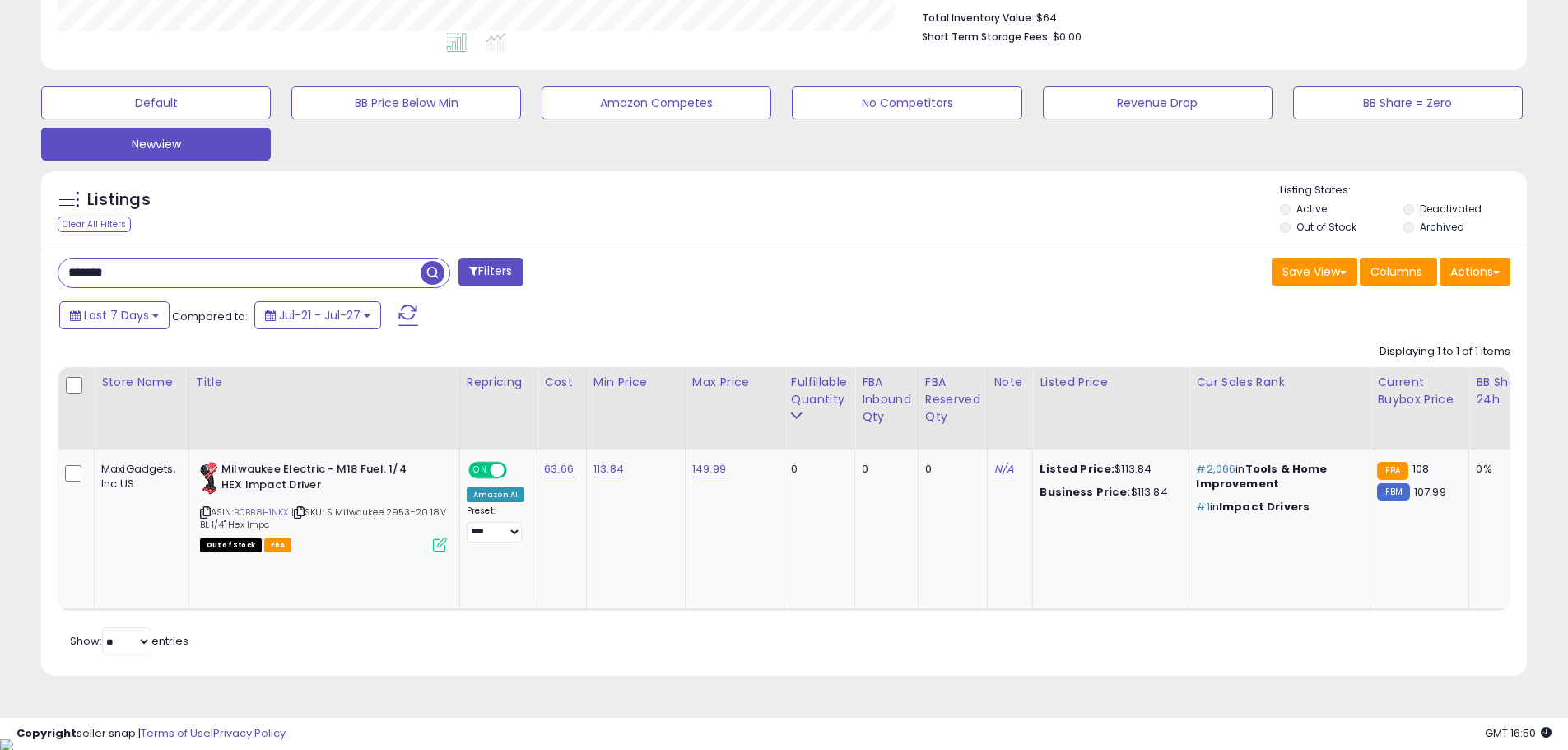 drag, startPoint x: 193, startPoint y: 275, endPoint x: 0, endPoint y: 272, distance: 193.02331 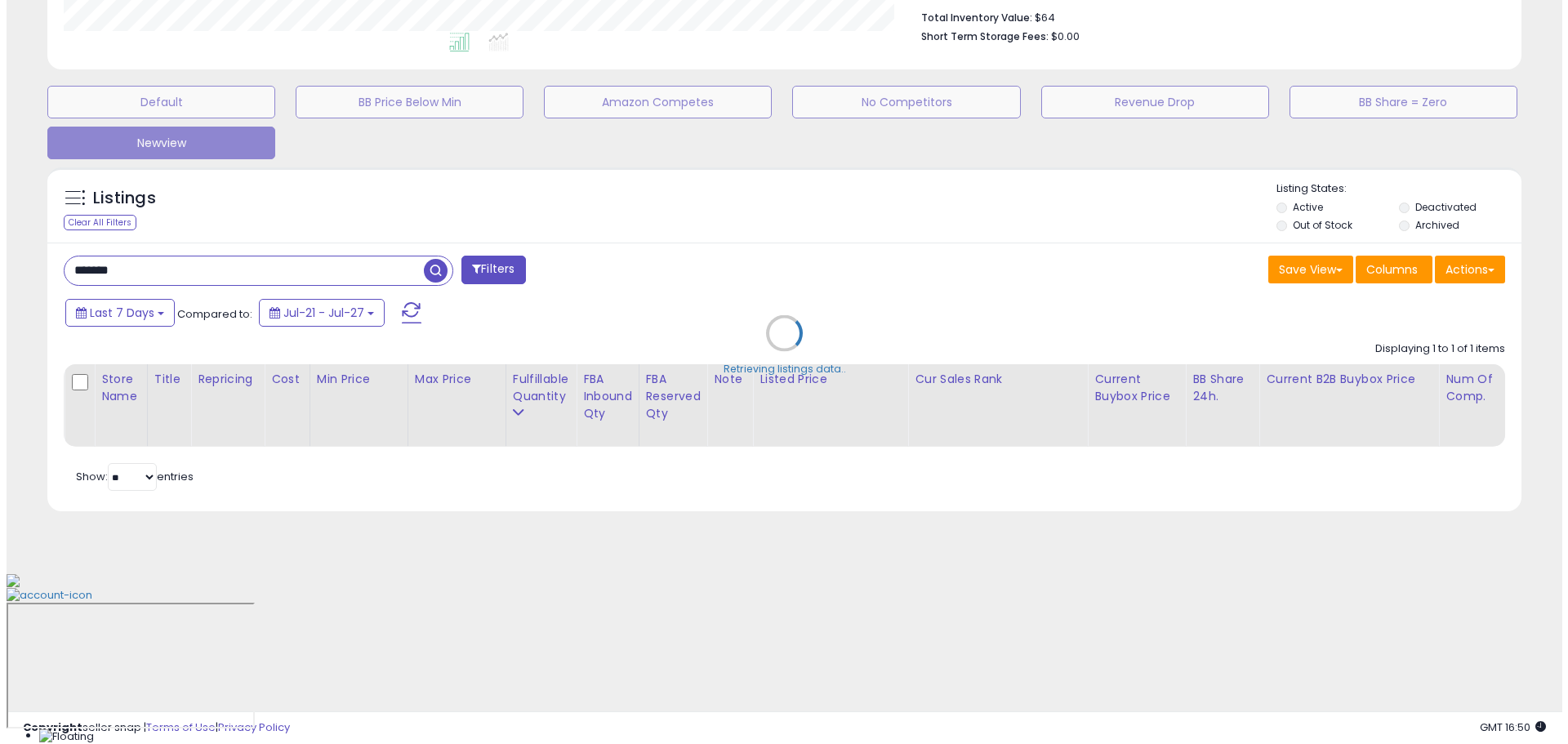 scroll, scrollTop: 270, scrollLeft: 0, axis: vertical 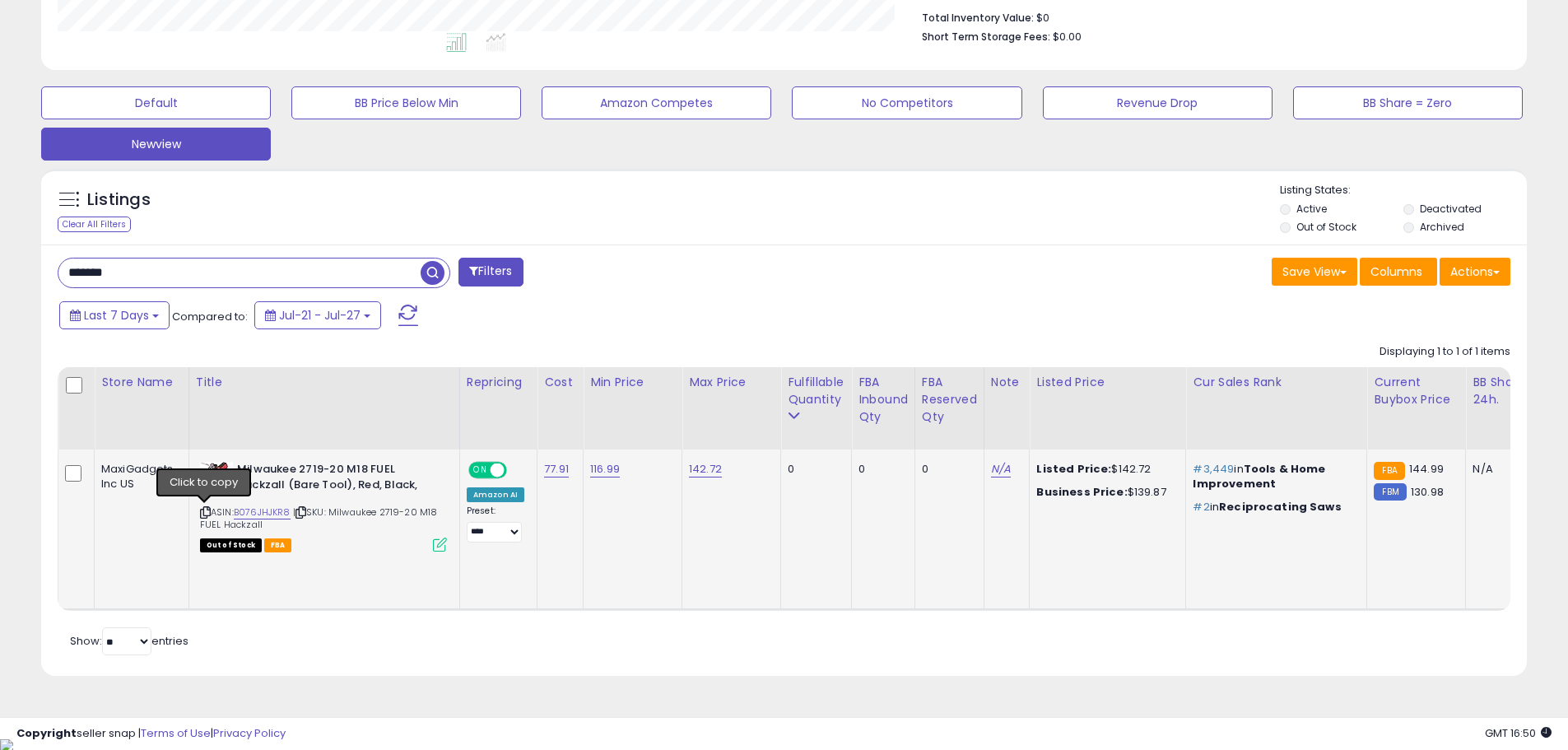 click at bounding box center [205, 512] 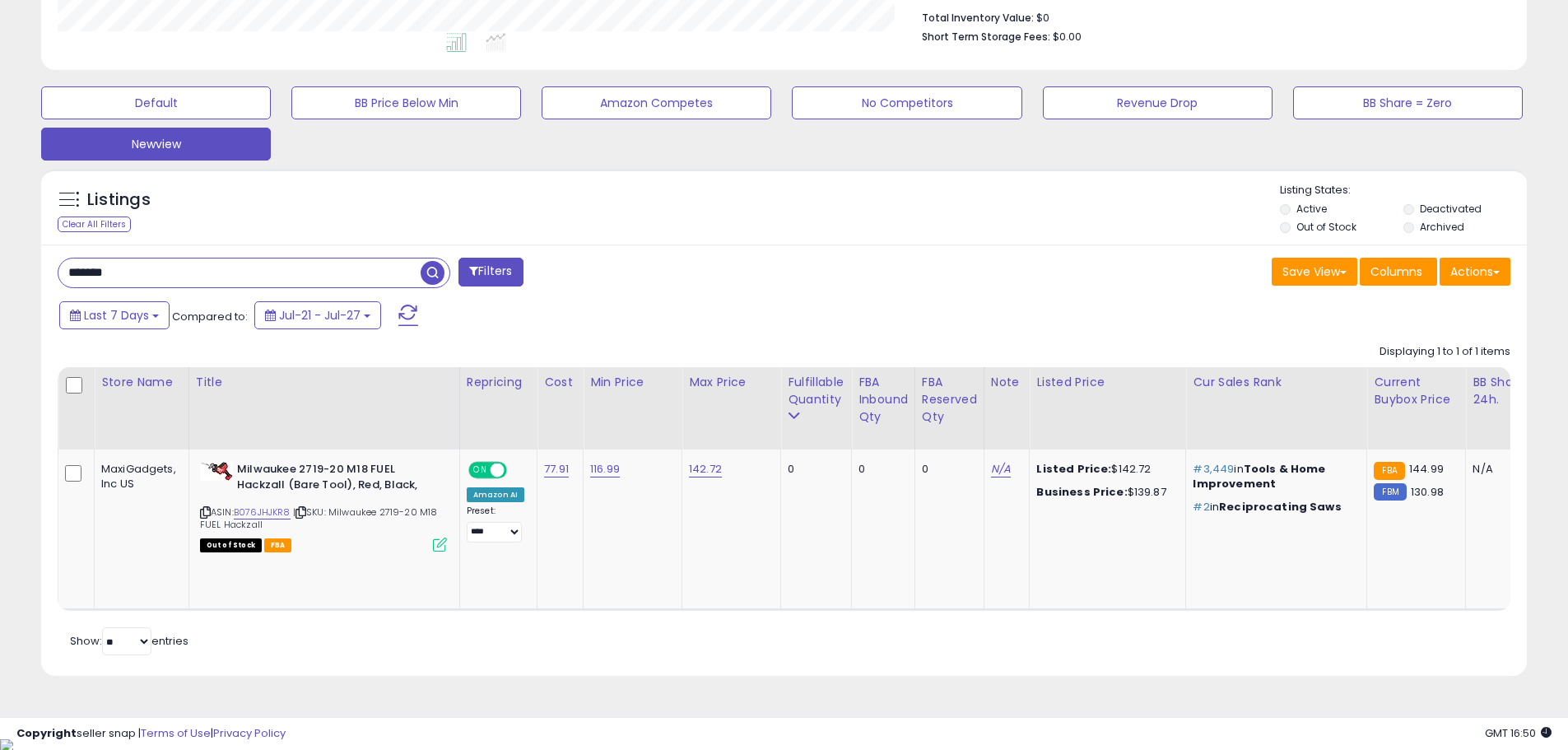 drag, startPoint x: 331, startPoint y: 272, endPoint x: 0, endPoint y: 255, distance: 331.4363 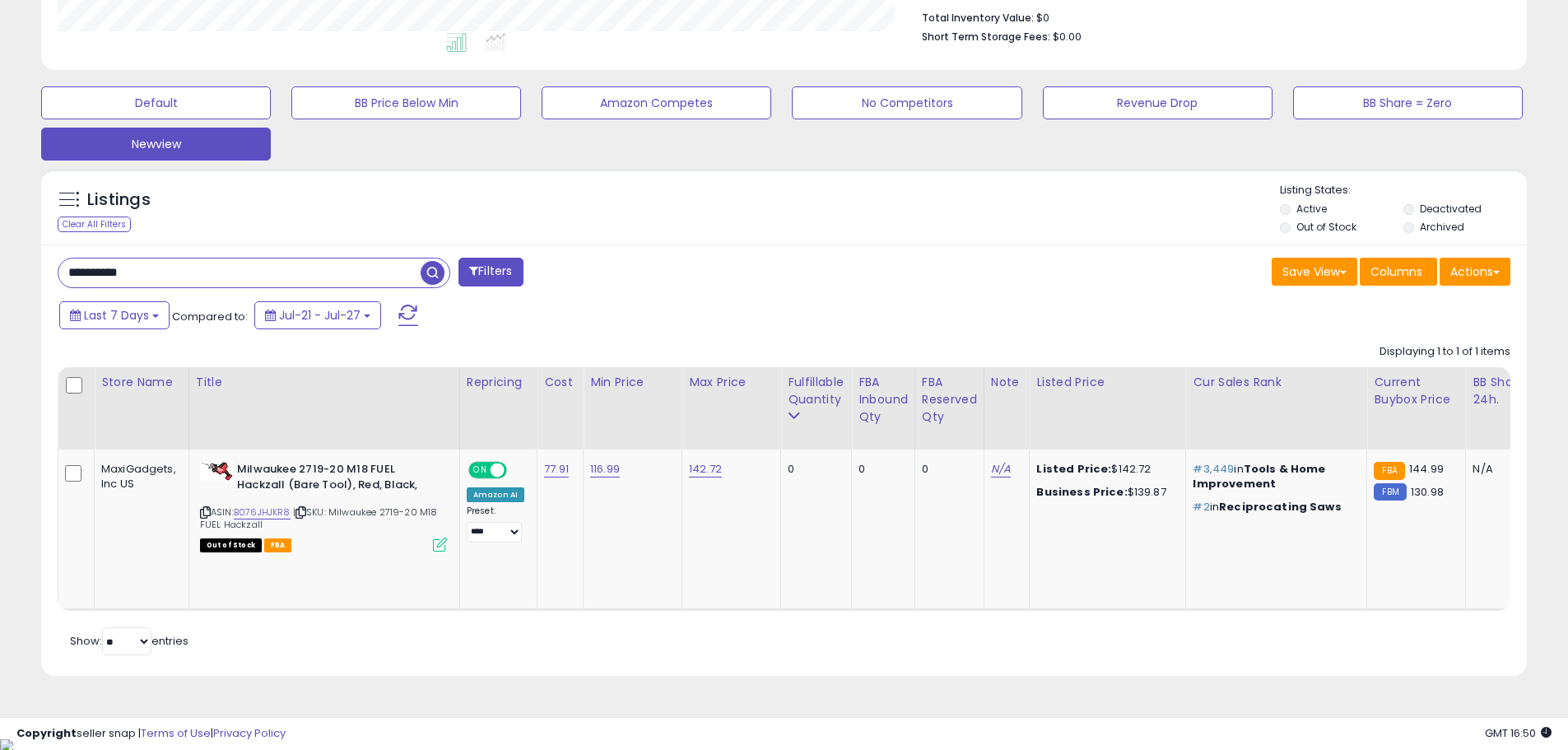 click at bounding box center (432, 273) 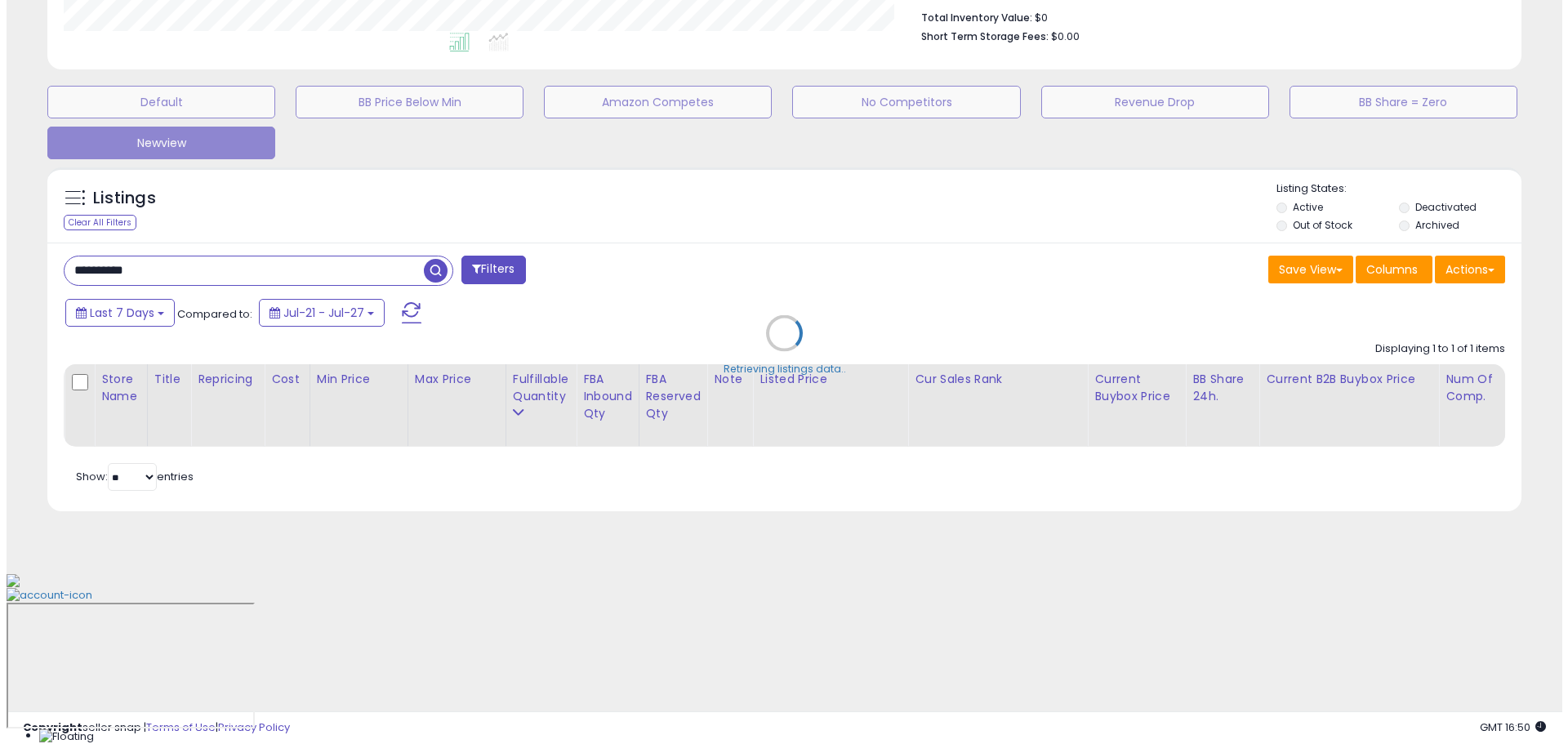 scroll, scrollTop: 270, scrollLeft: 0, axis: vertical 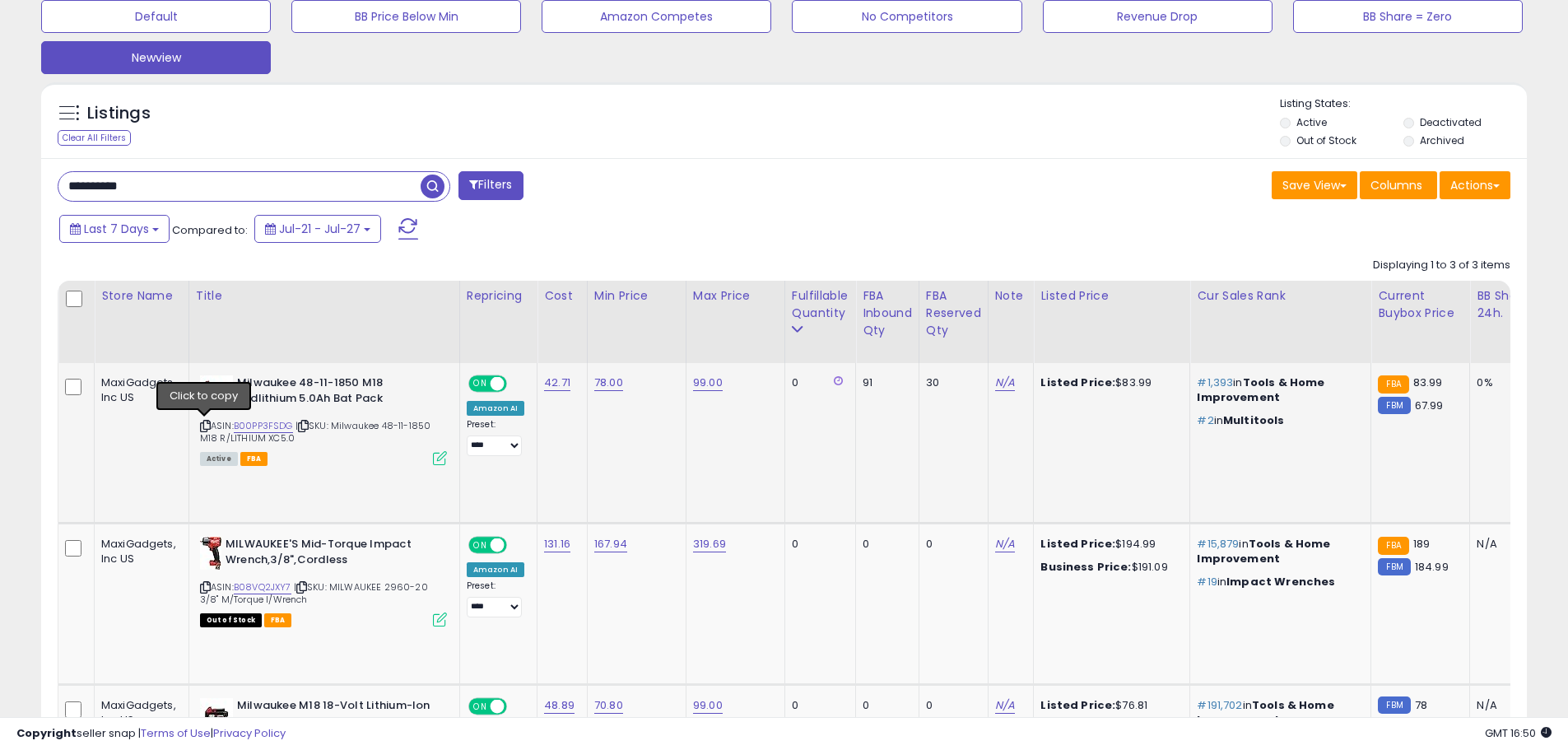 click at bounding box center [205, 426] 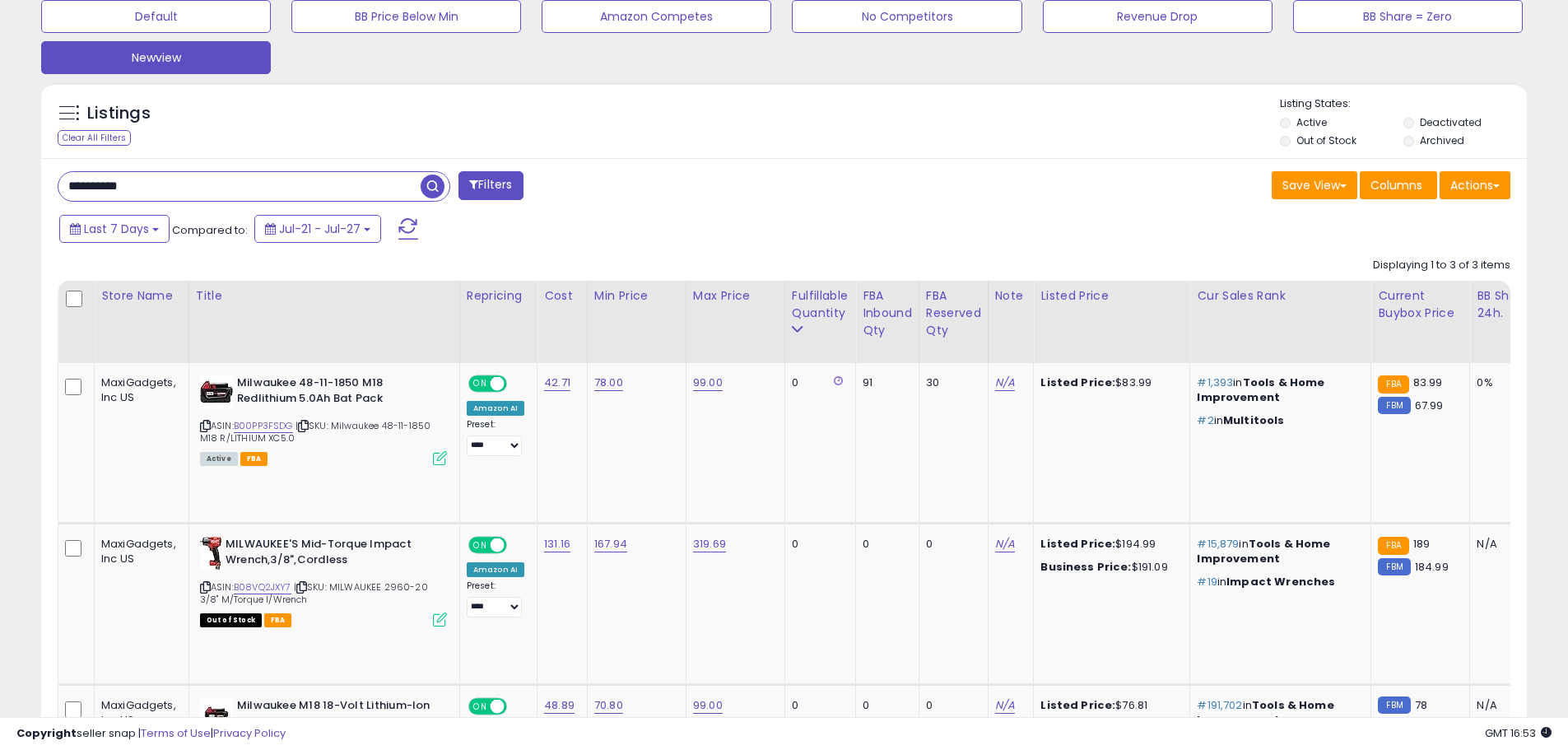 drag, startPoint x: 227, startPoint y: 190, endPoint x: 0, endPoint y: 191, distance: 227.0022 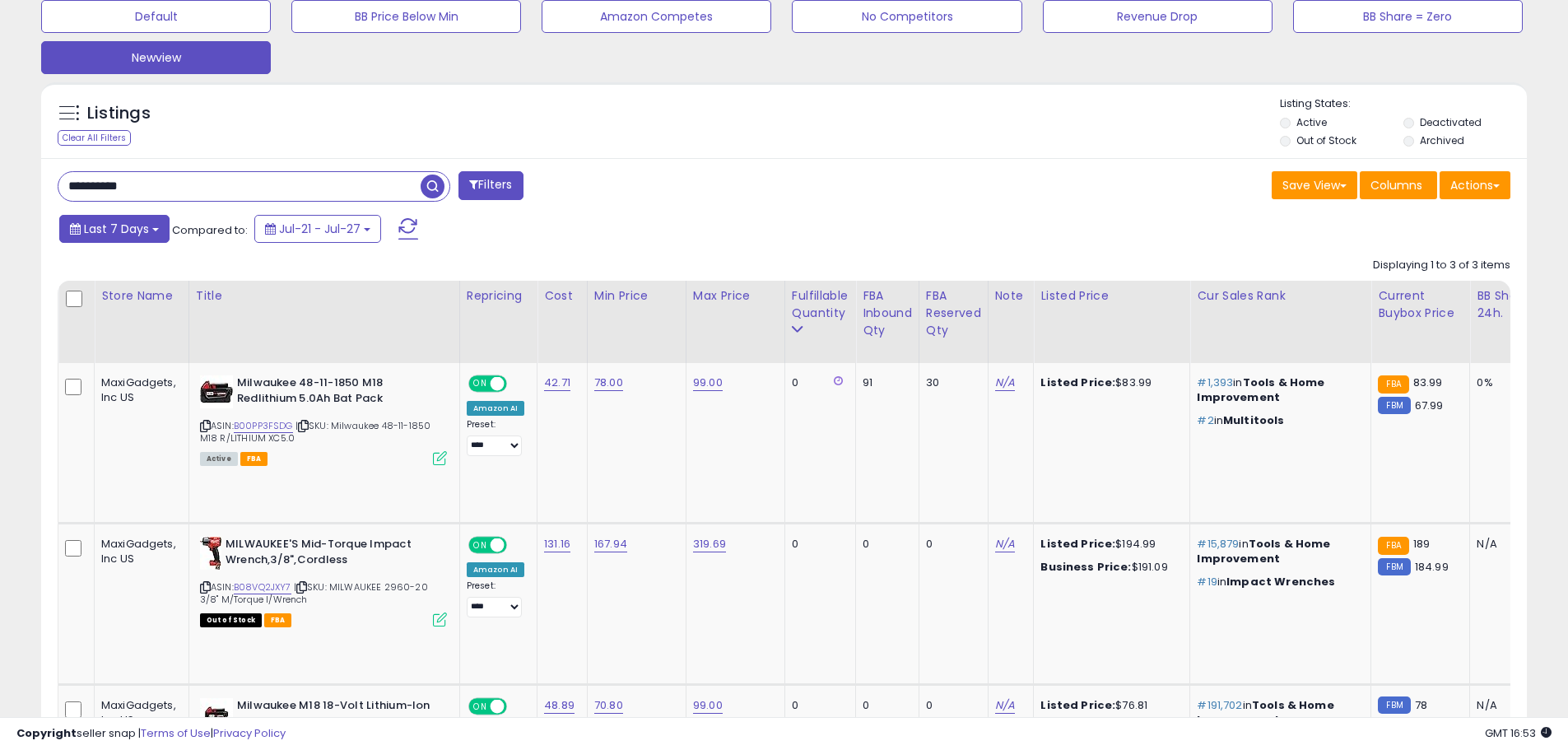 paste 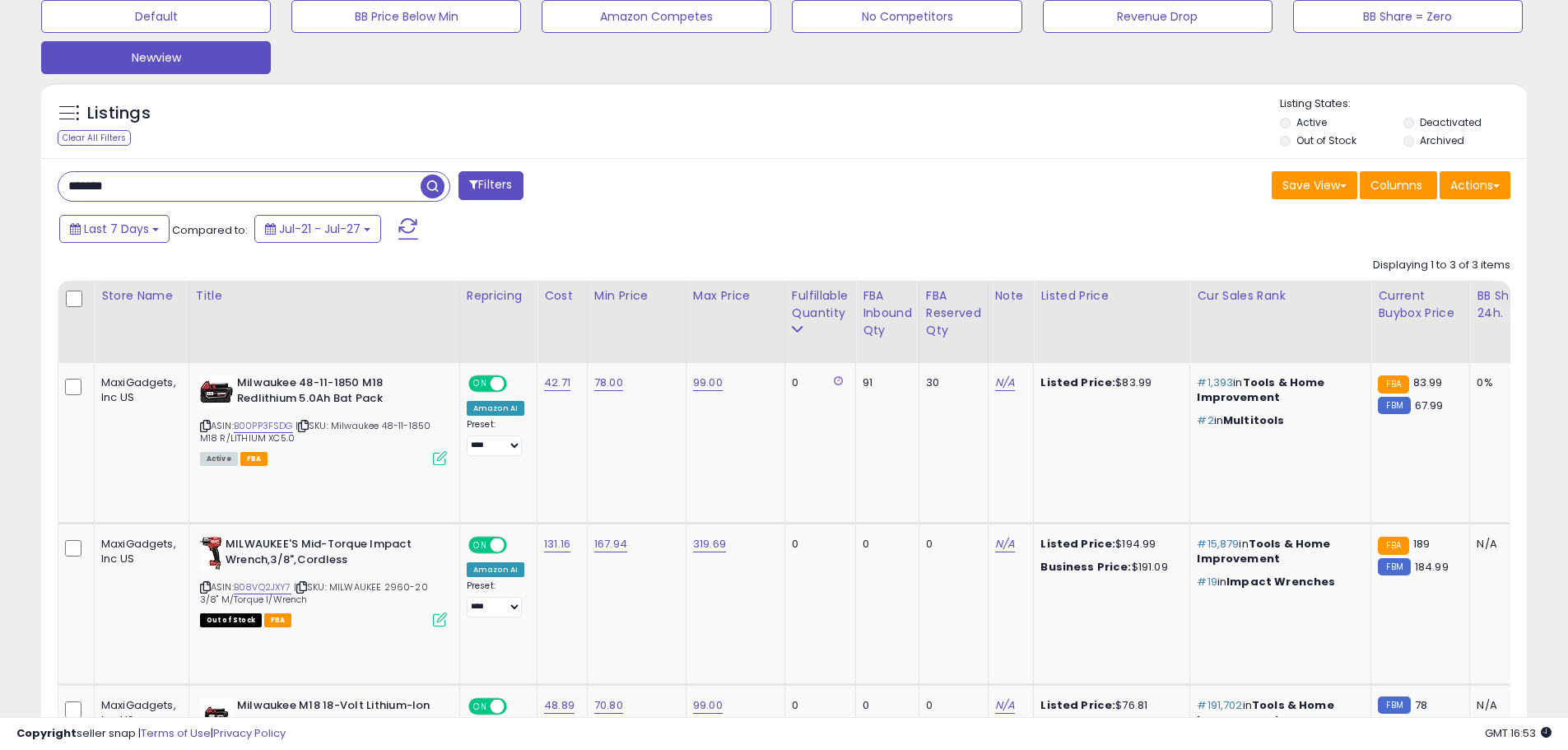 click at bounding box center [432, 186] 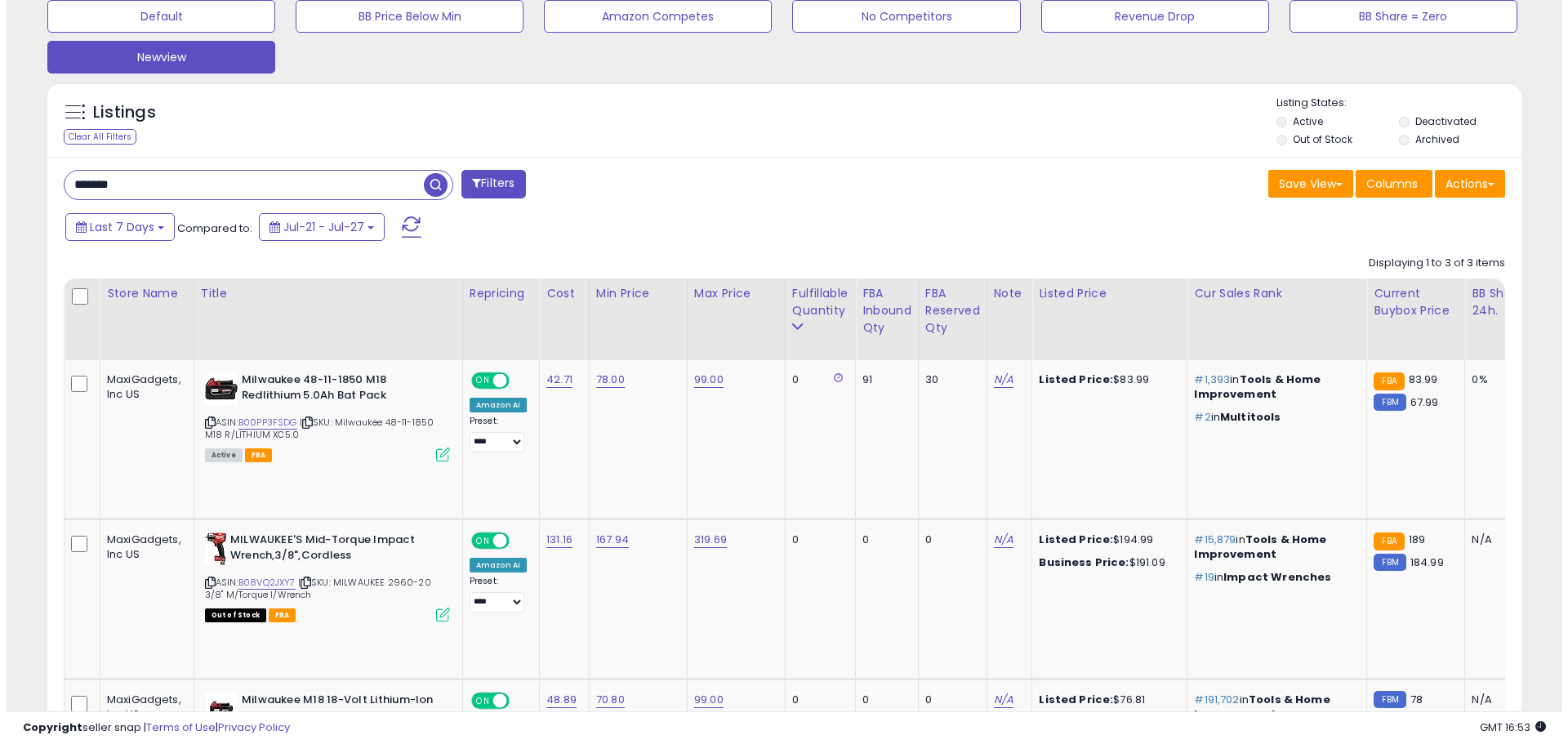 scroll, scrollTop: 270, scrollLeft: 0, axis: vertical 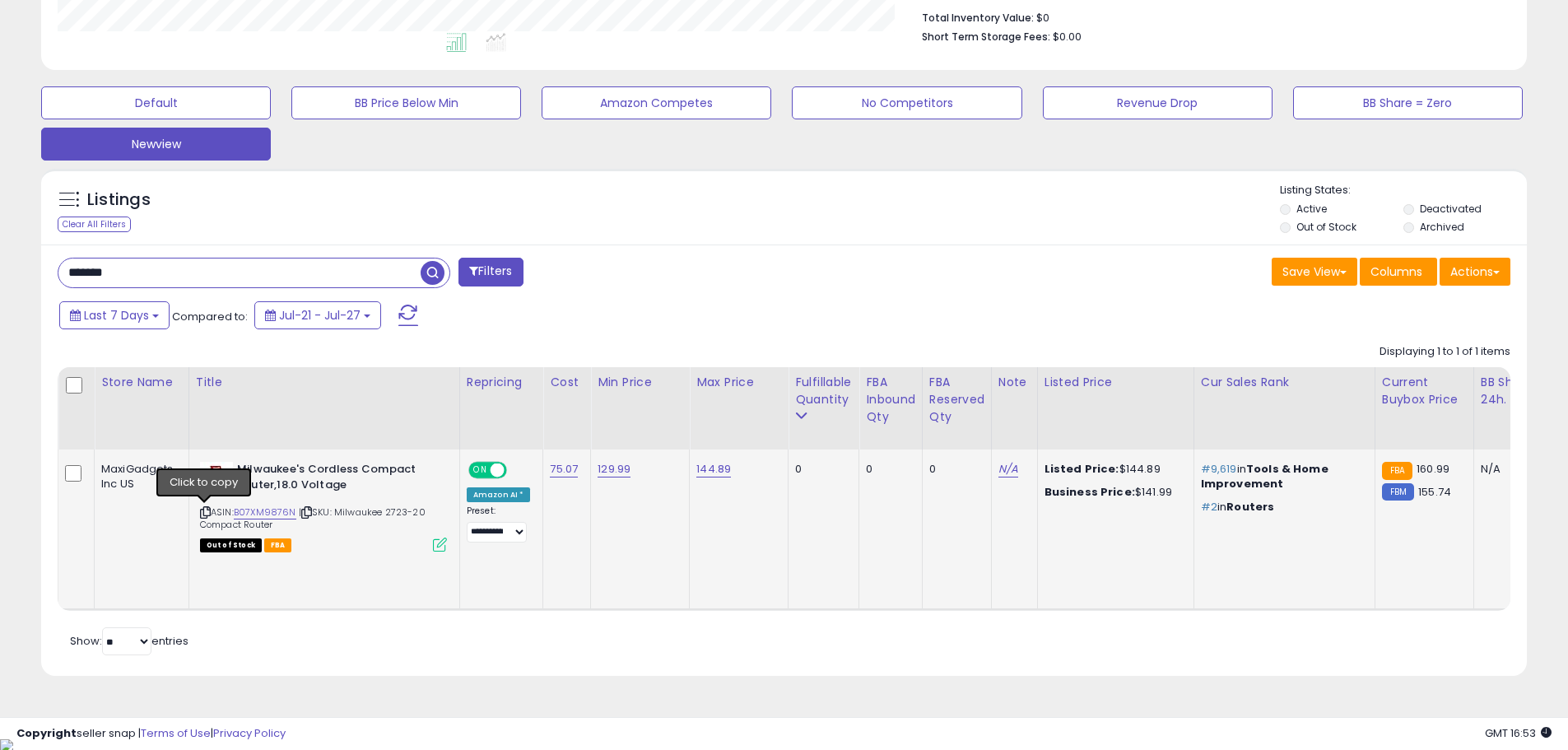 click at bounding box center (205, 512) 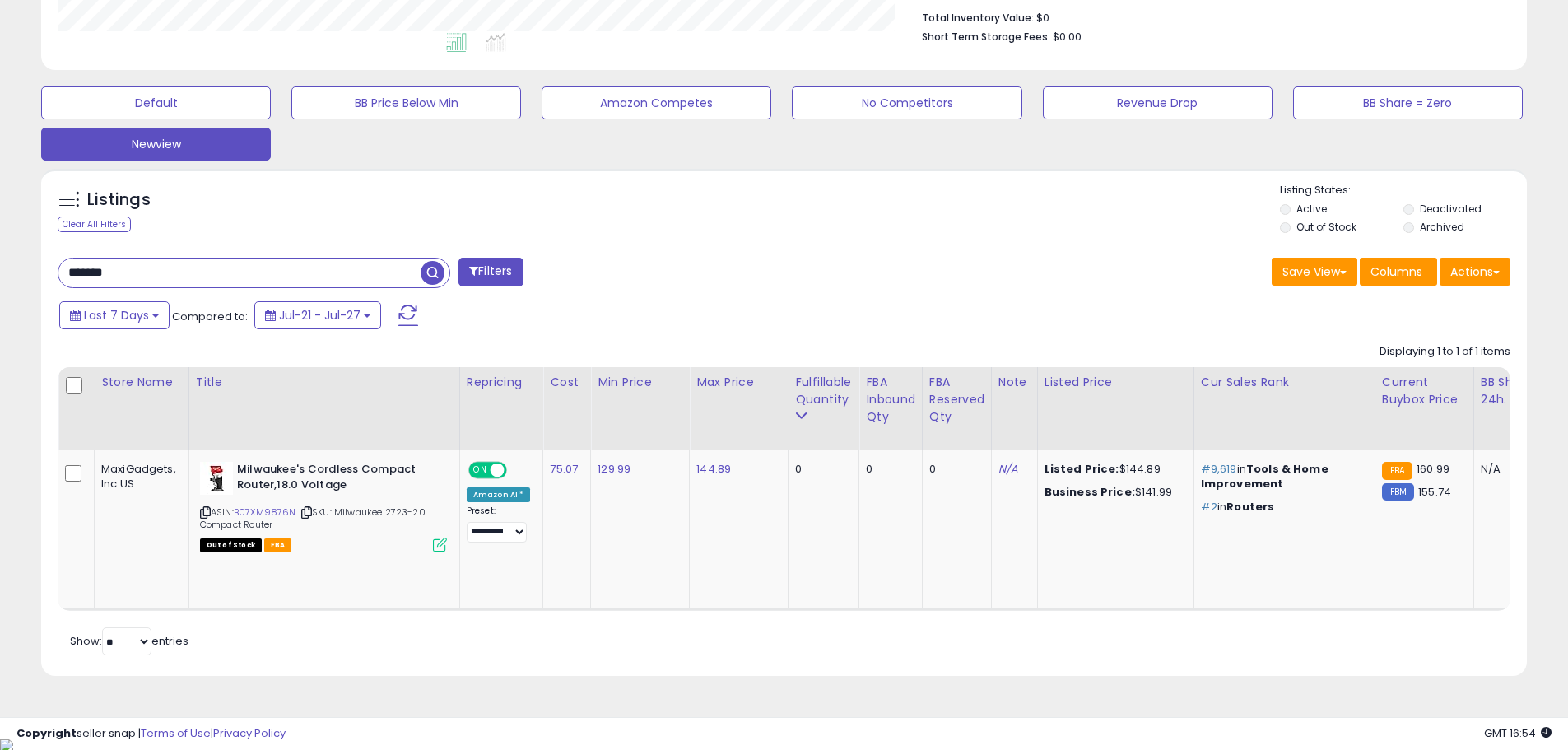 click on "**********" at bounding box center [784, 179] 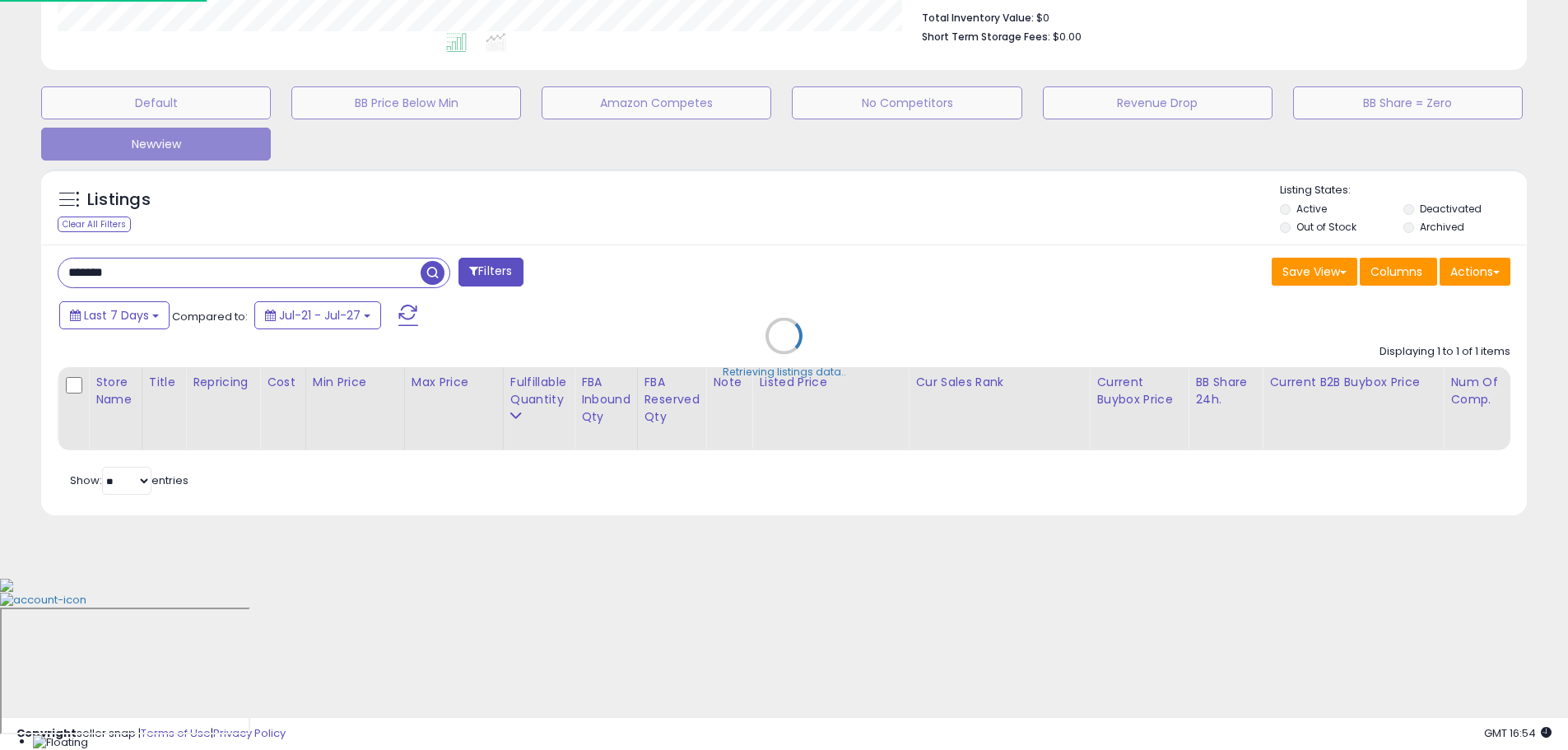 scroll, scrollTop: 822934, scrollLeft: 822228, axis: both 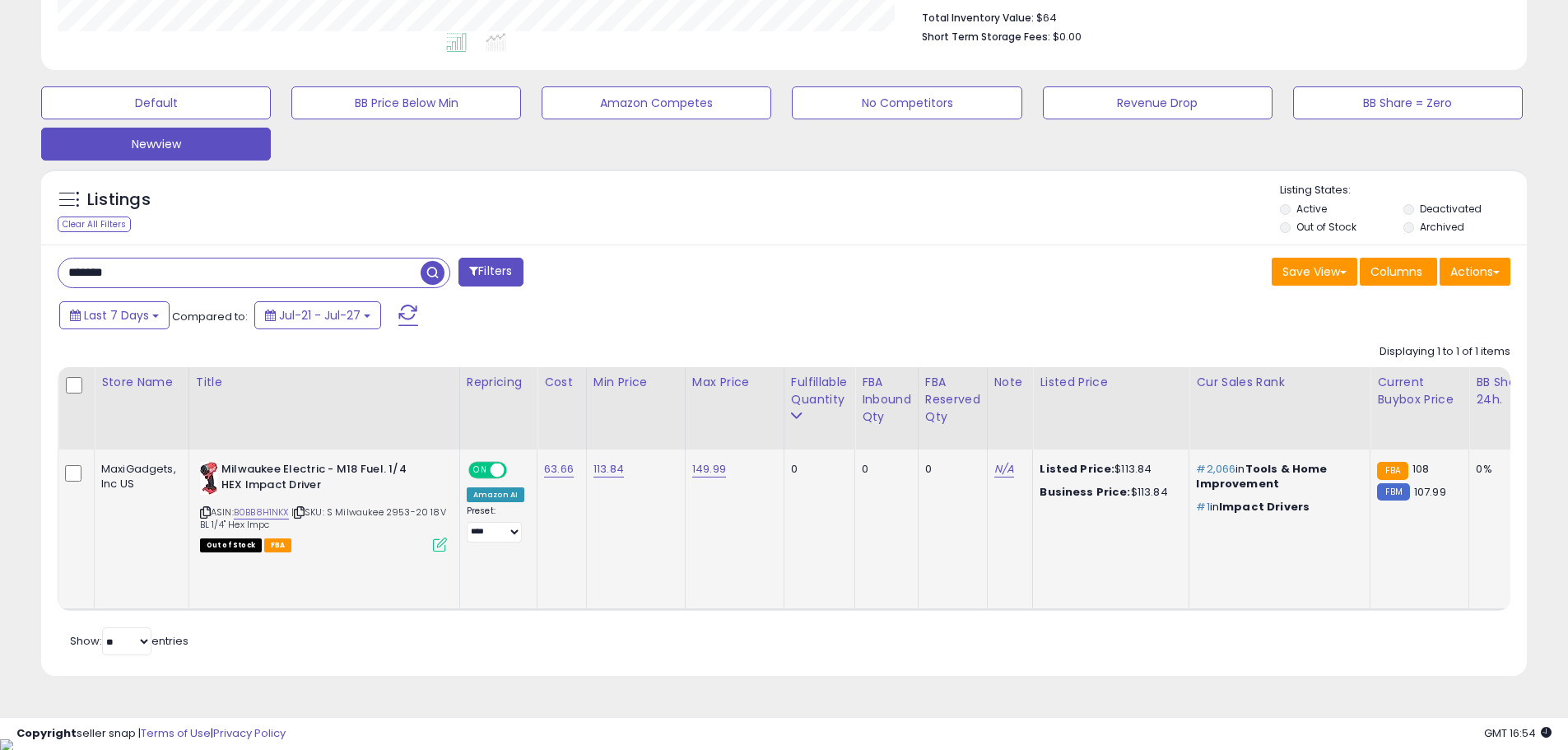 click at bounding box center (205, 512) 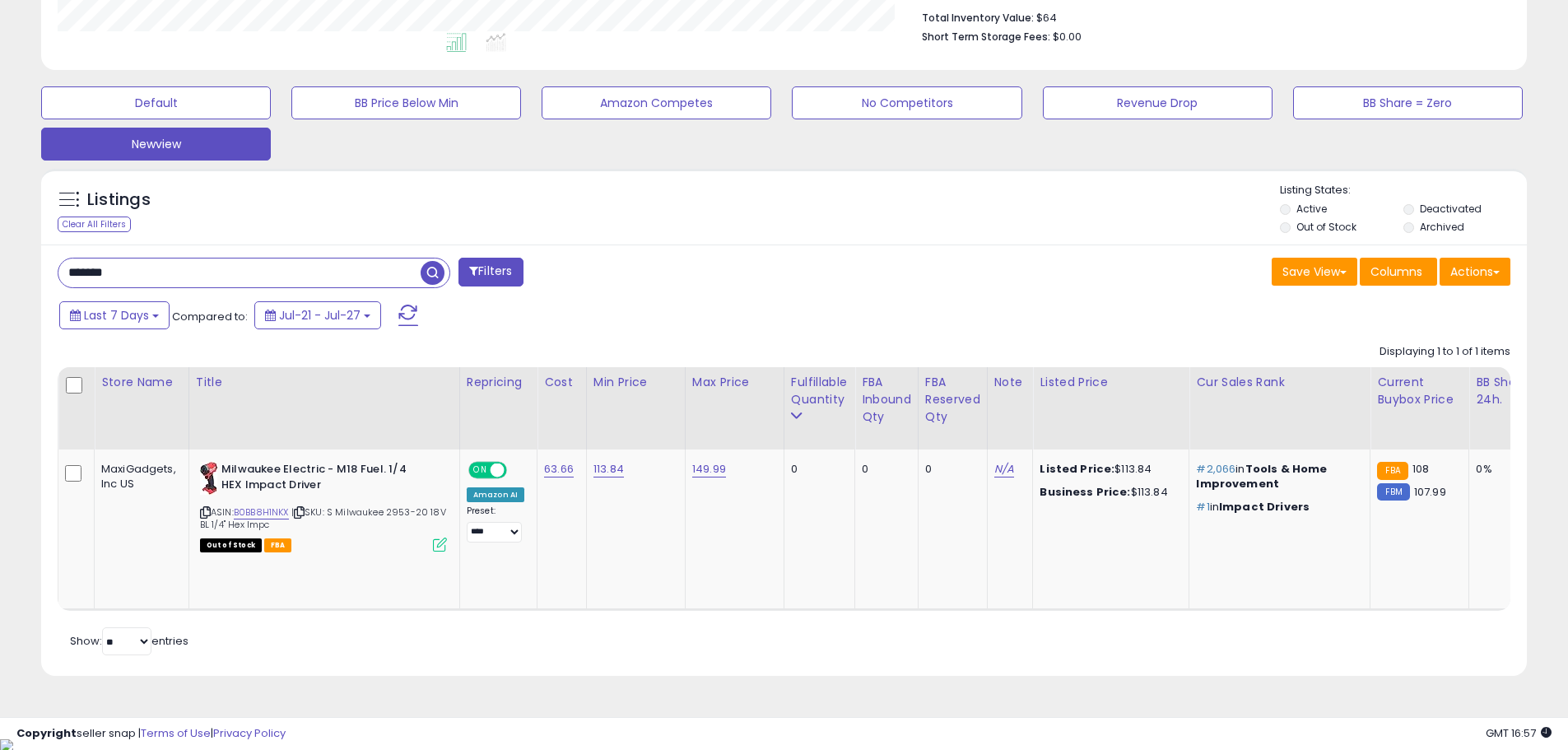 drag, startPoint x: 151, startPoint y: 268, endPoint x: 0, endPoint y: 235, distance: 154.5639 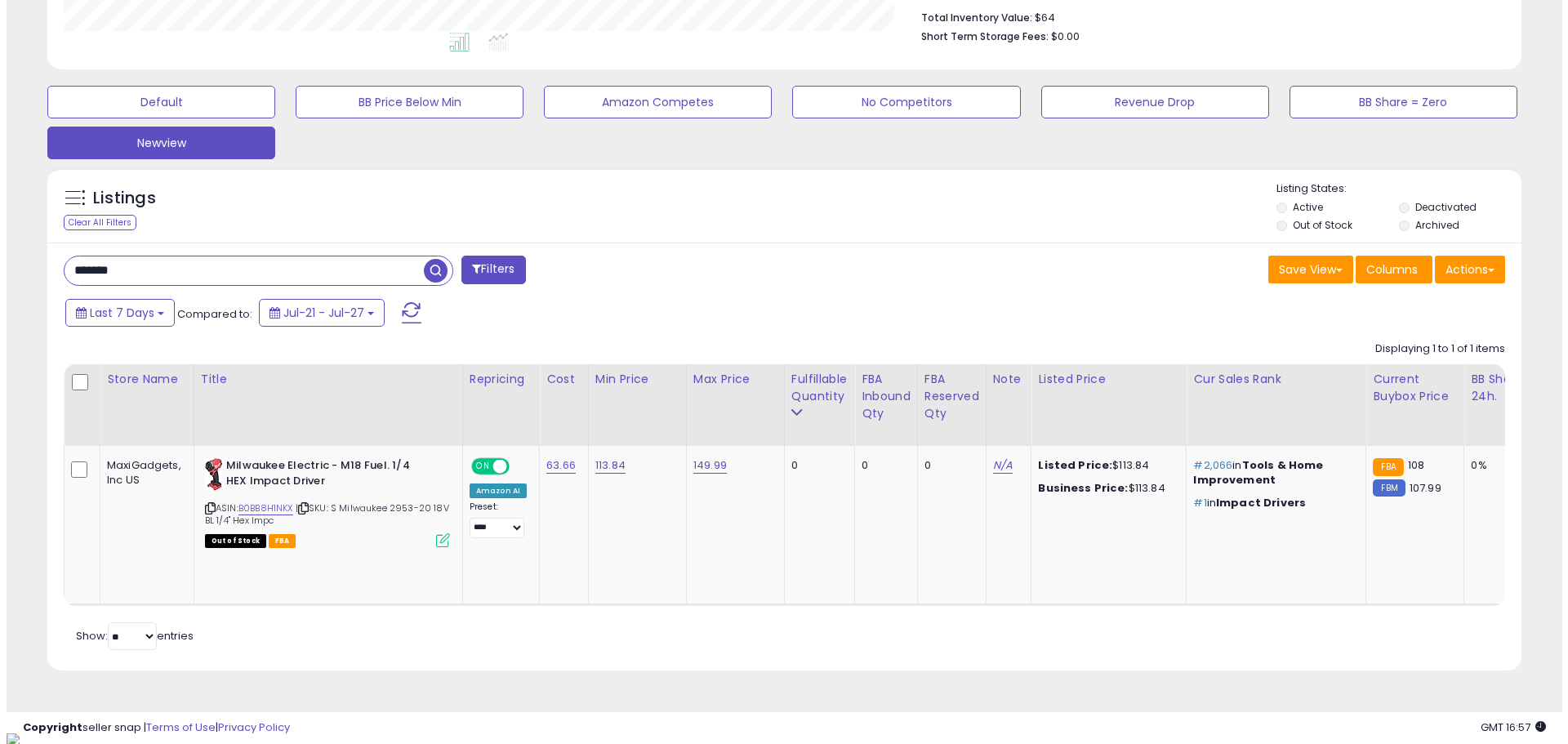 scroll, scrollTop: 270, scrollLeft: 0, axis: vertical 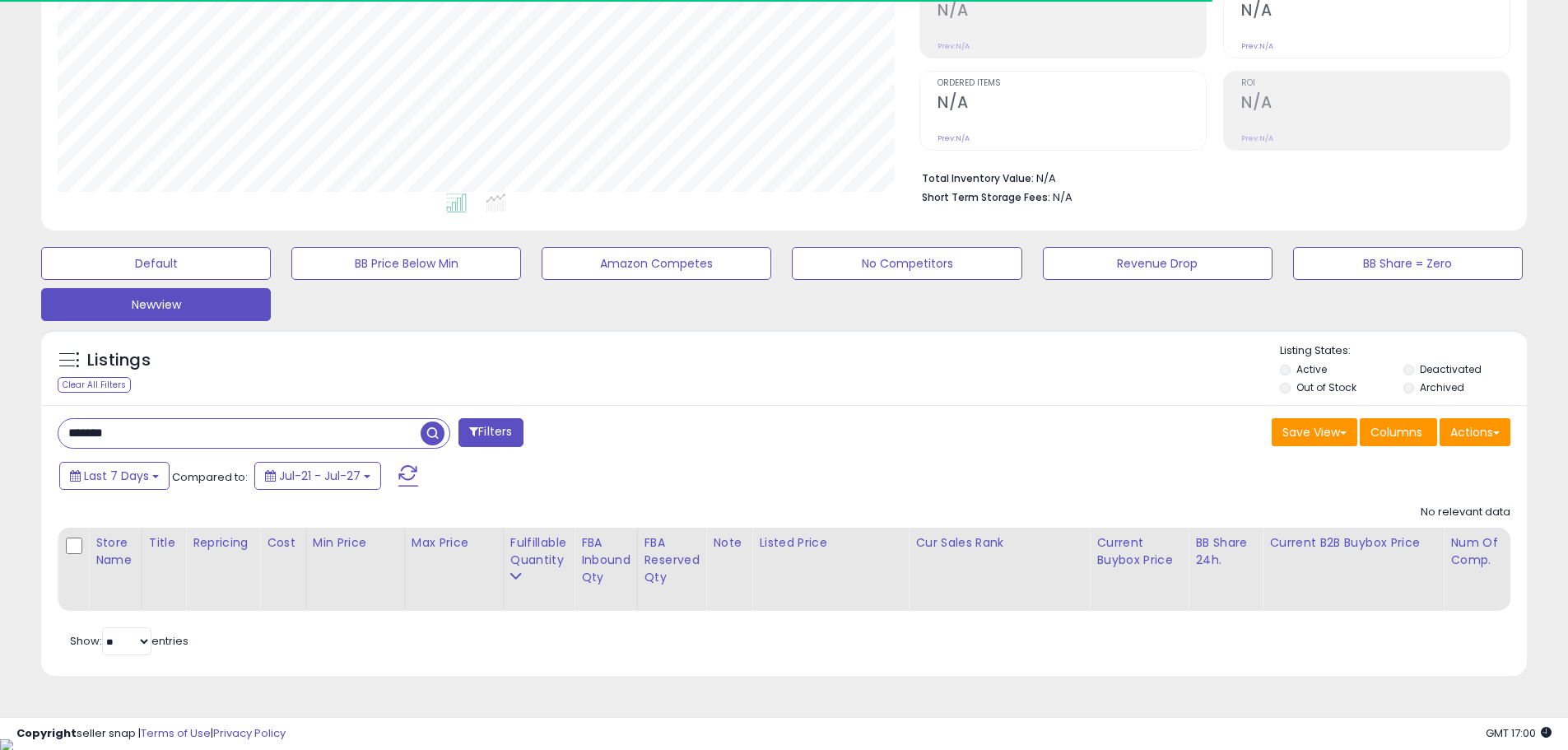 drag, startPoint x: 139, startPoint y: 436, endPoint x: 0, endPoint y: 438, distance: 139.01439 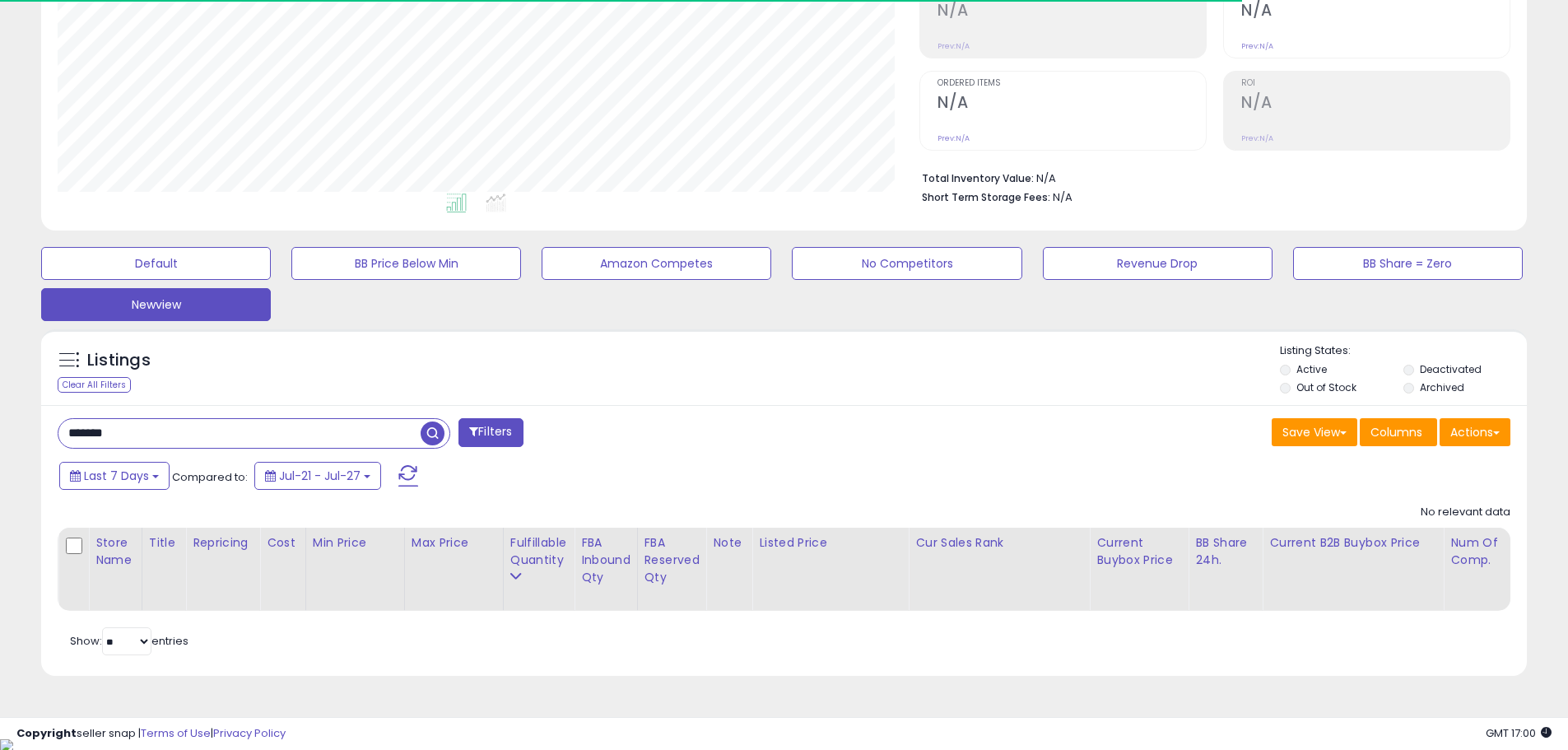 paste 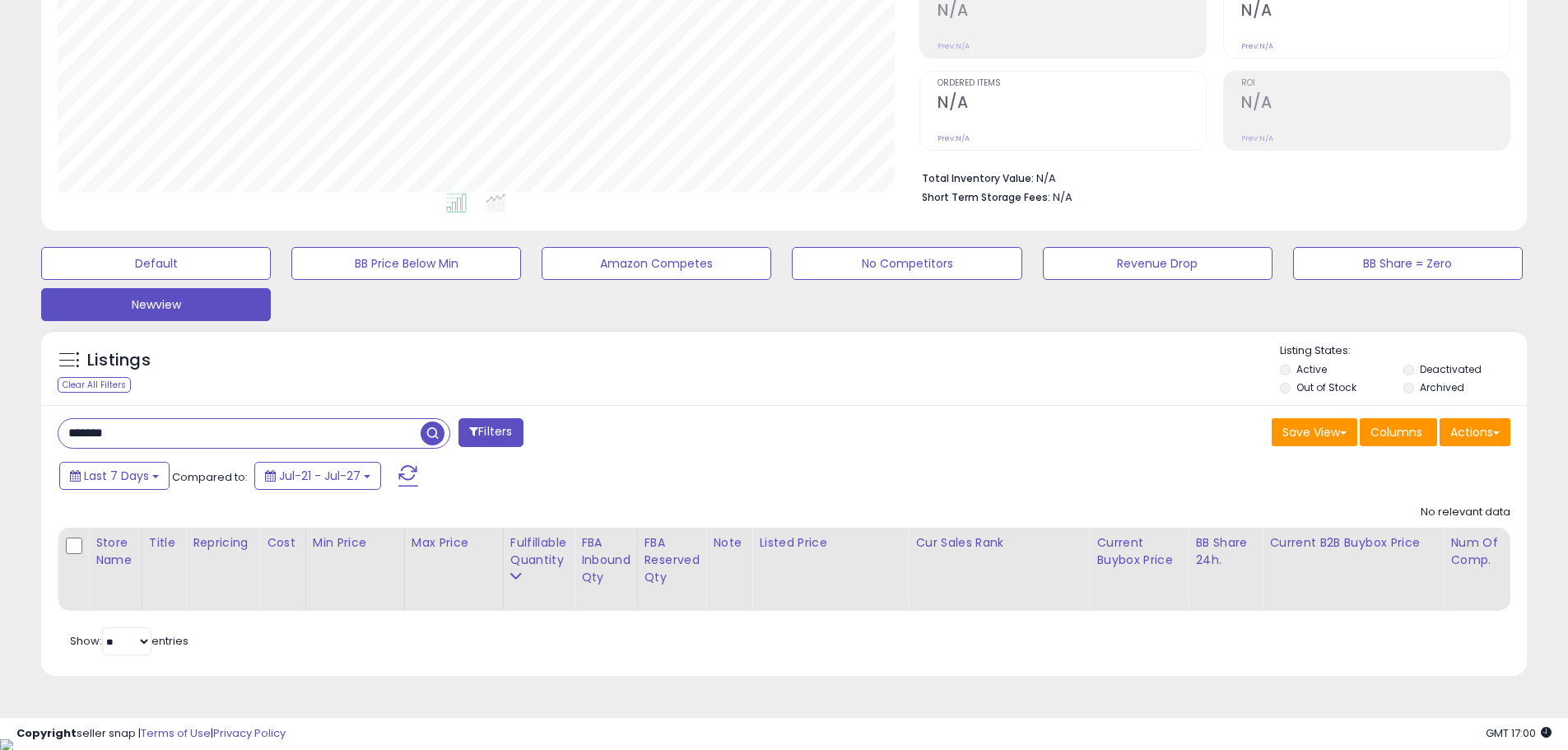 click at bounding box center (432, 433) 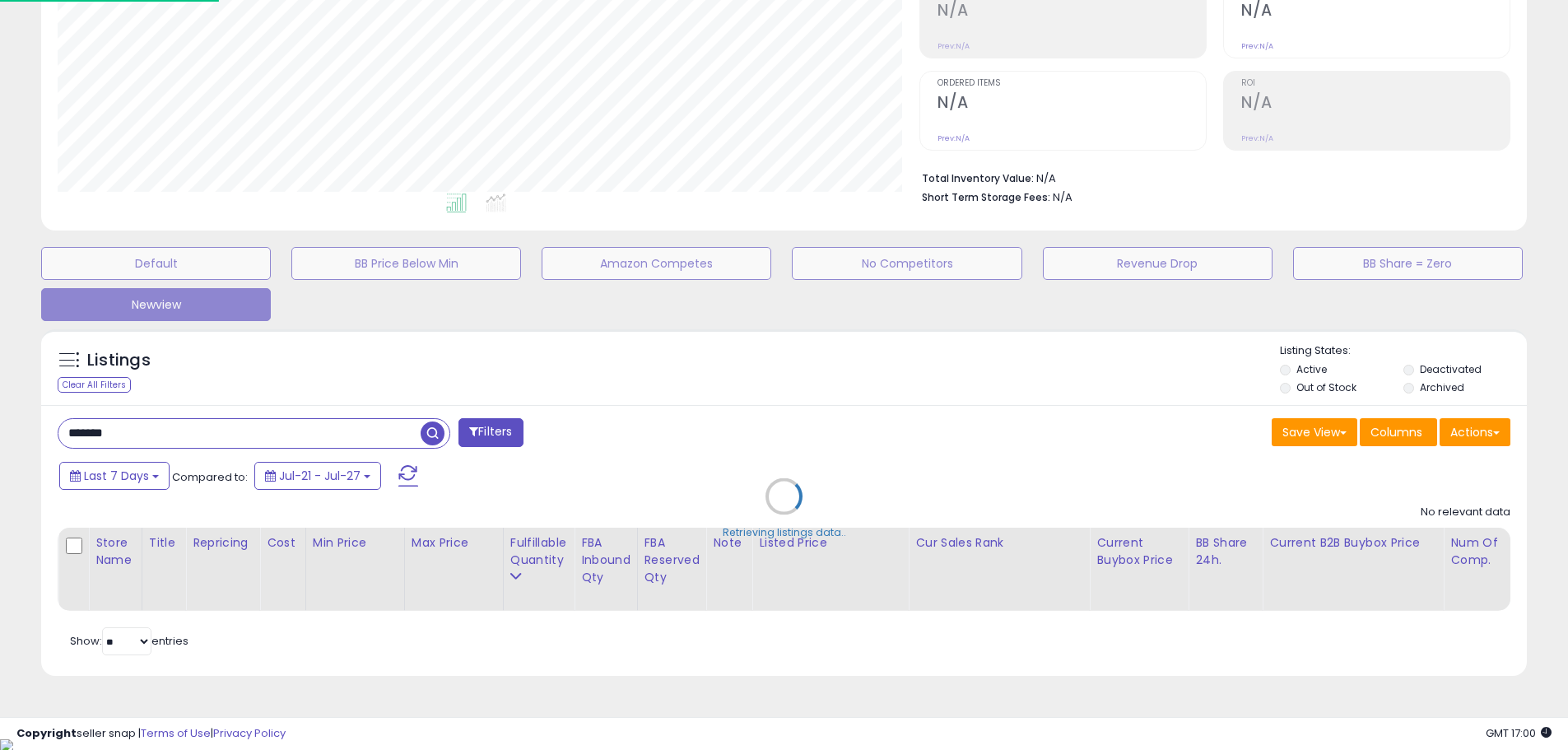 scroll, scrollTop: 822934, scrollLeft: 822228, axis: both 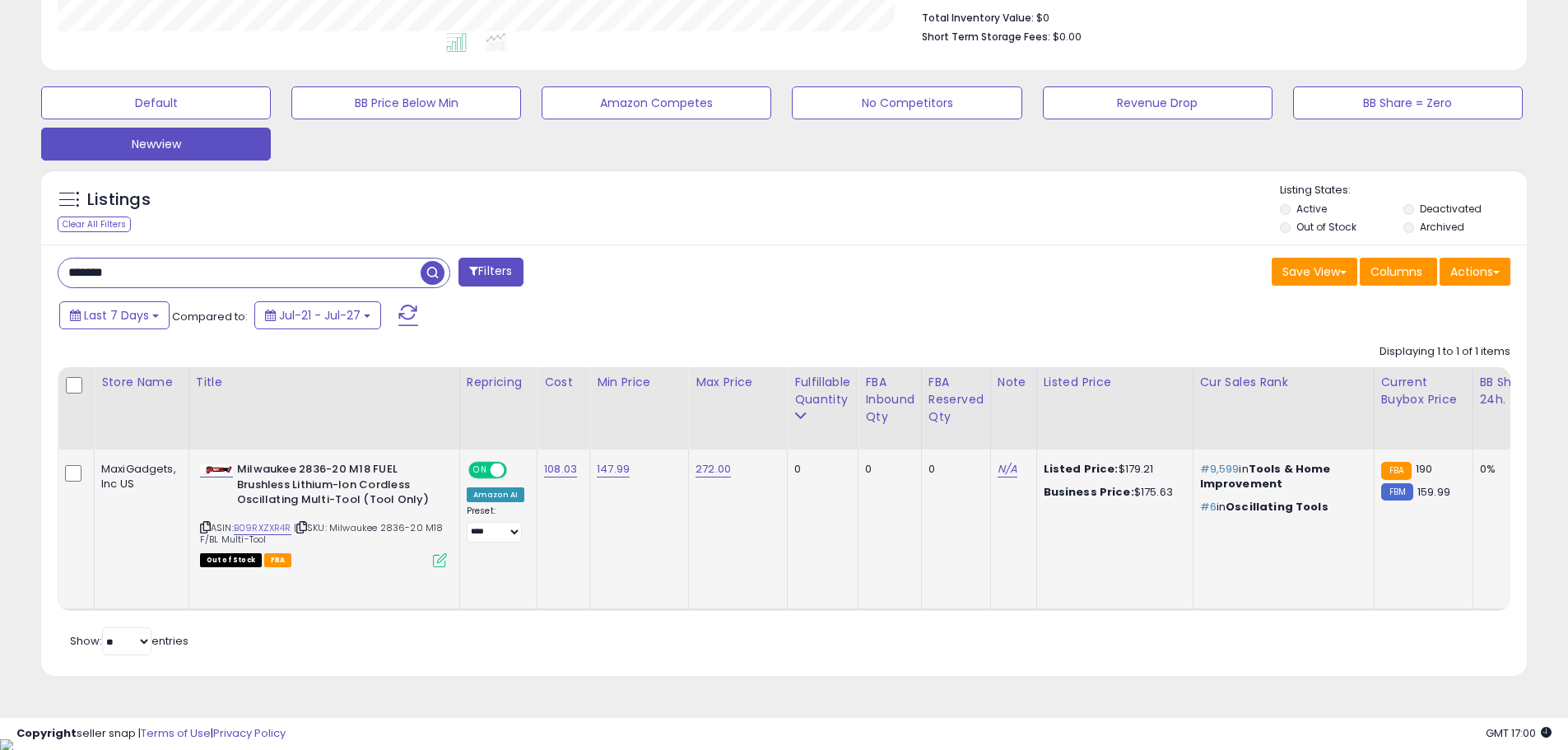 click at bounding box center [205, 527] 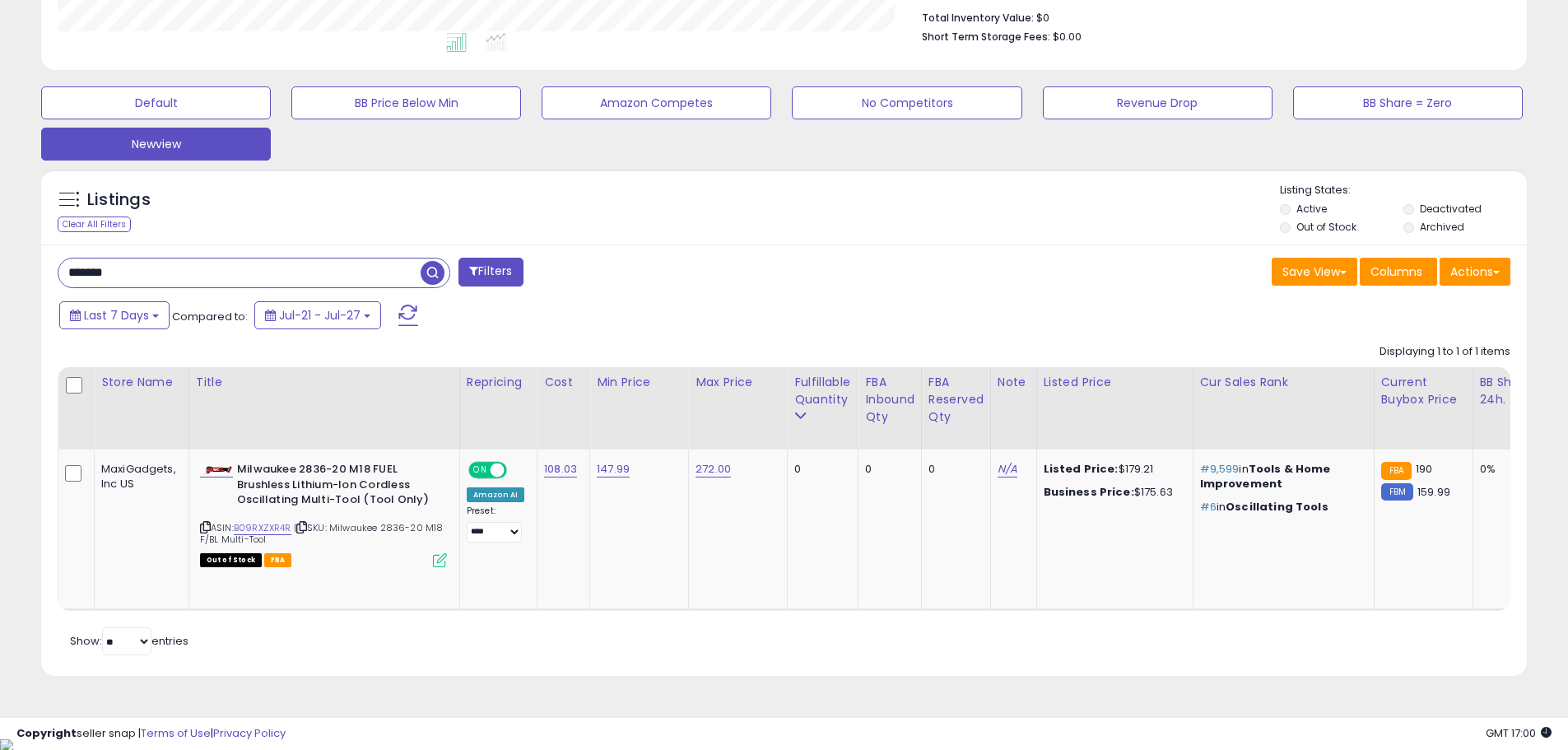 drag, startPoint x: 189, startPoint y: 270, endPoint x: 30, endPoint y: 270, distance: 159 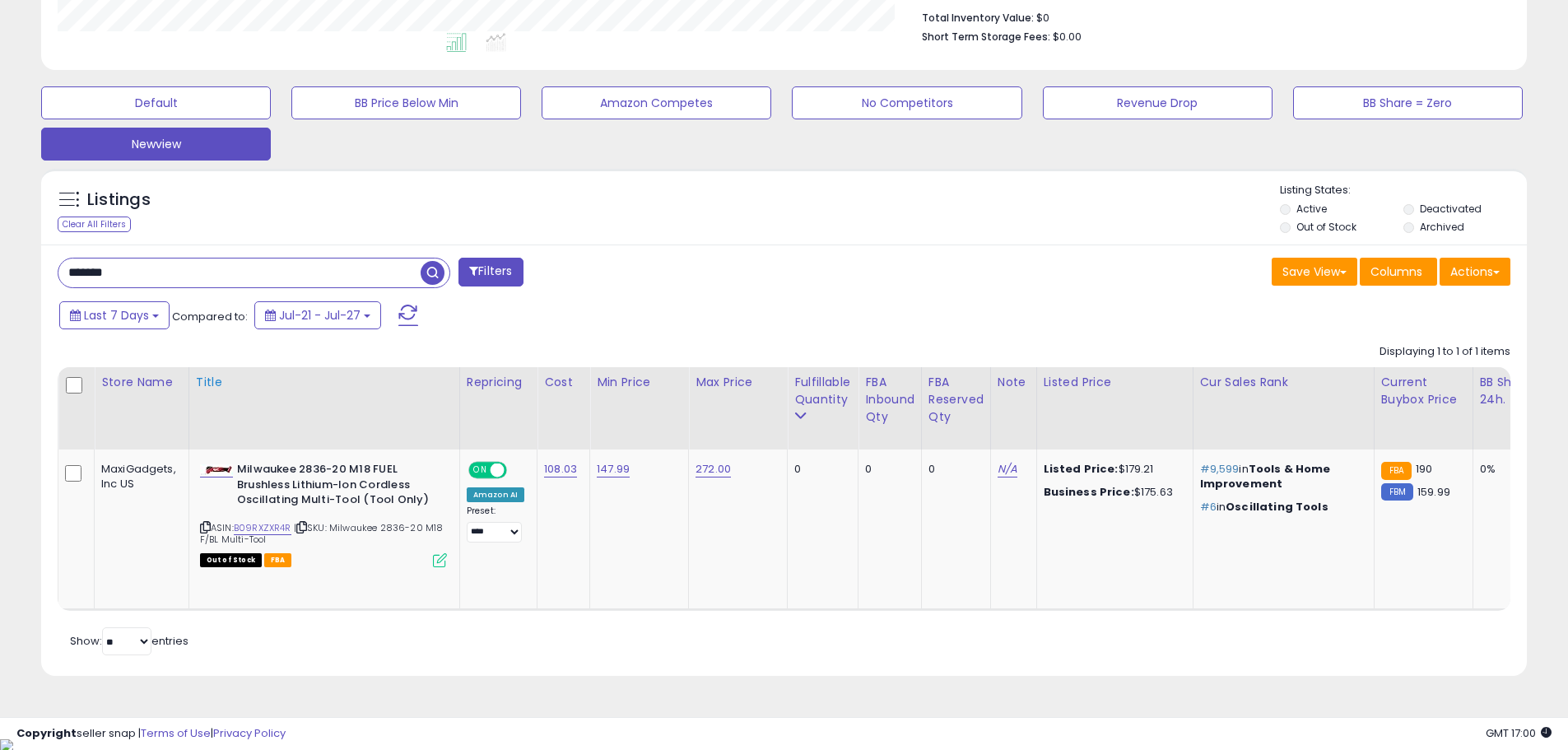 paste 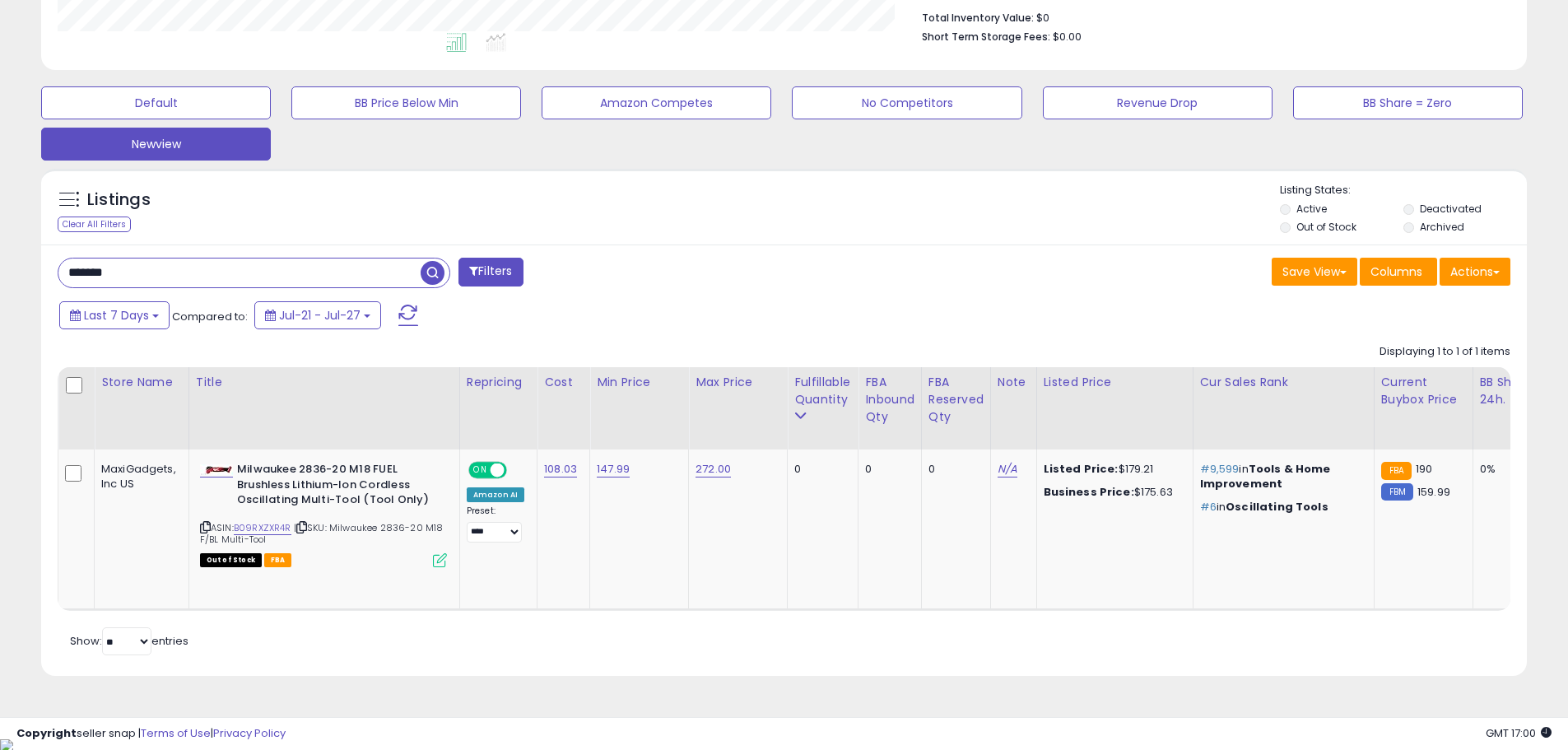 type on "*******" 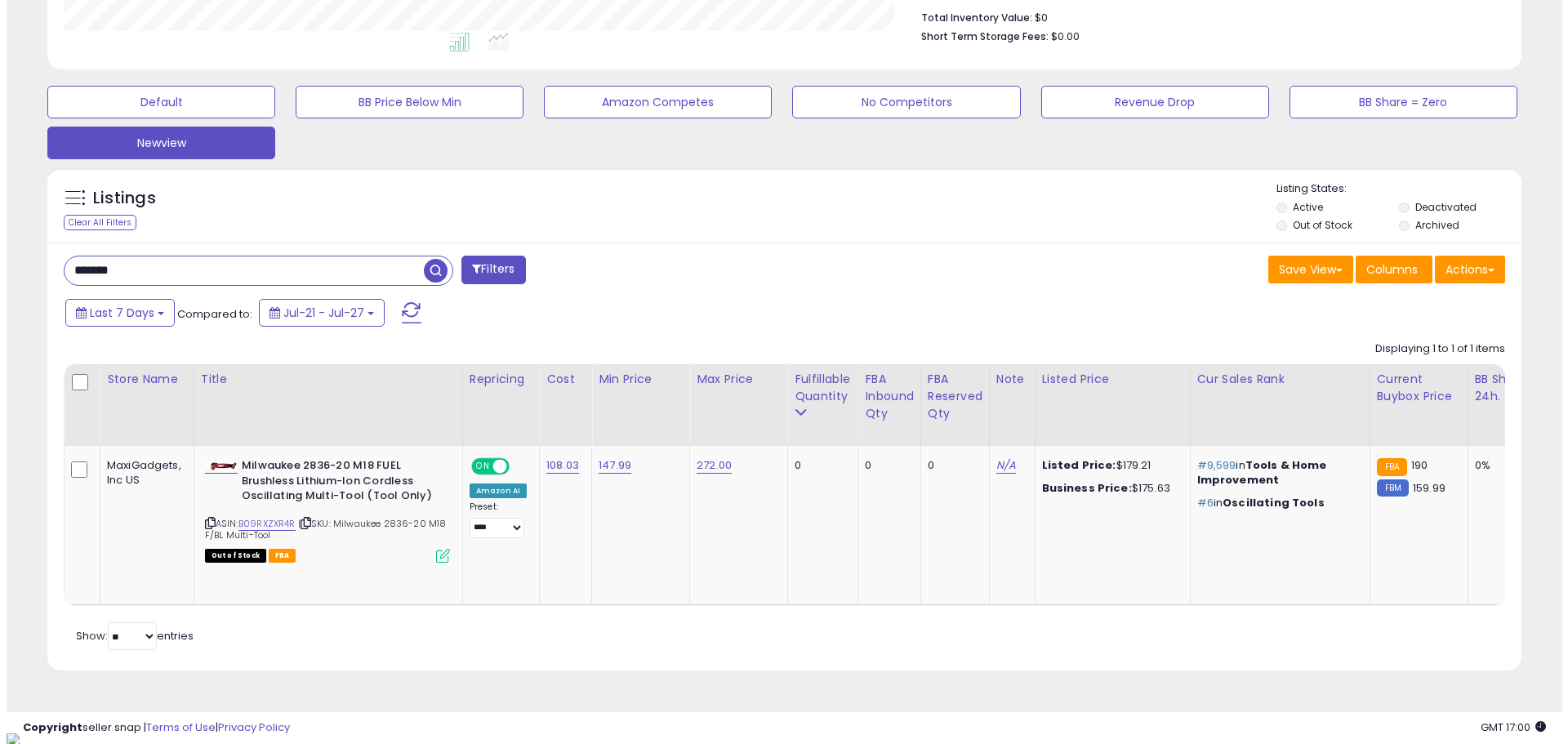 scroll, scrollTop: 270, scrollLeft: 0, axis: vertical 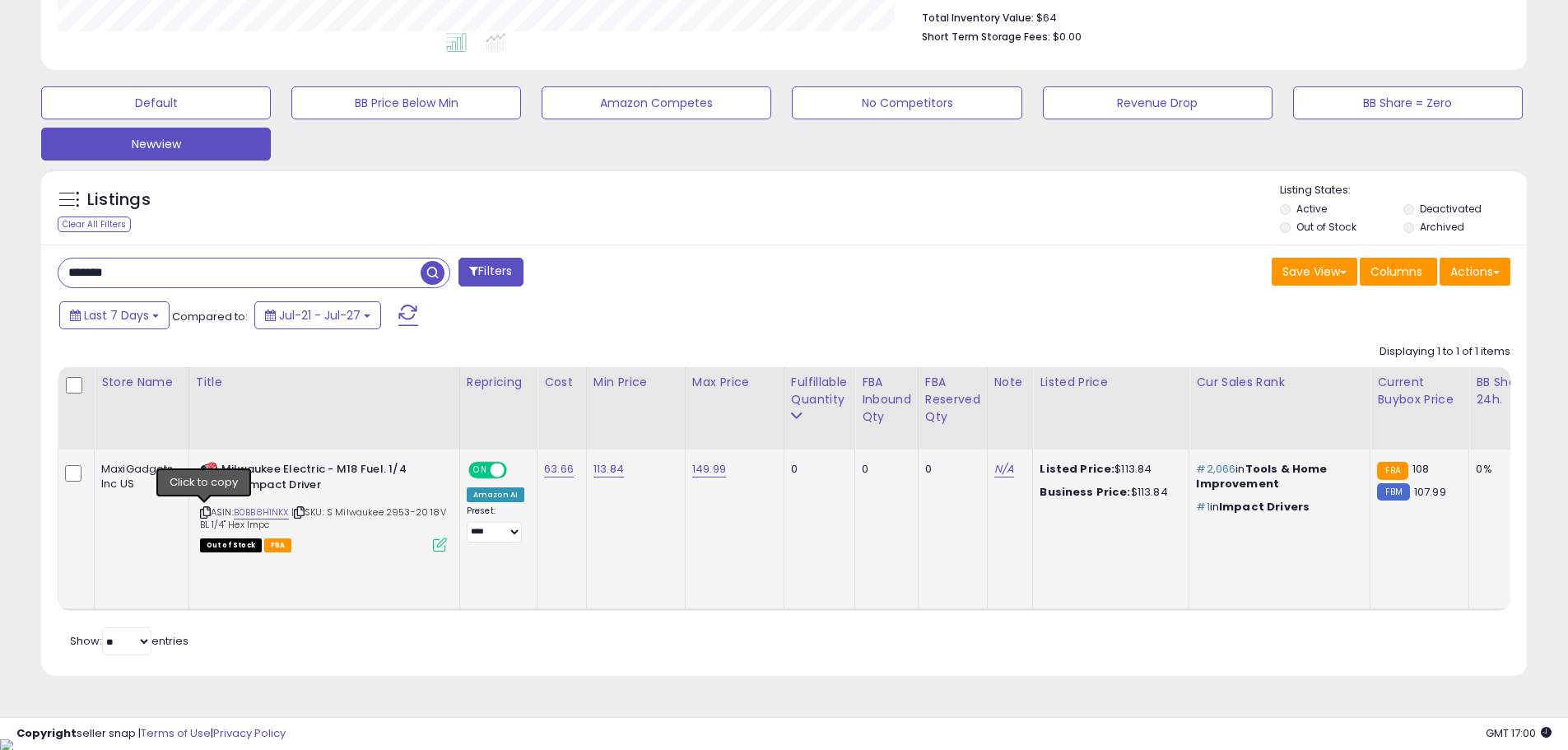 click at bounding box center (205, 512) 